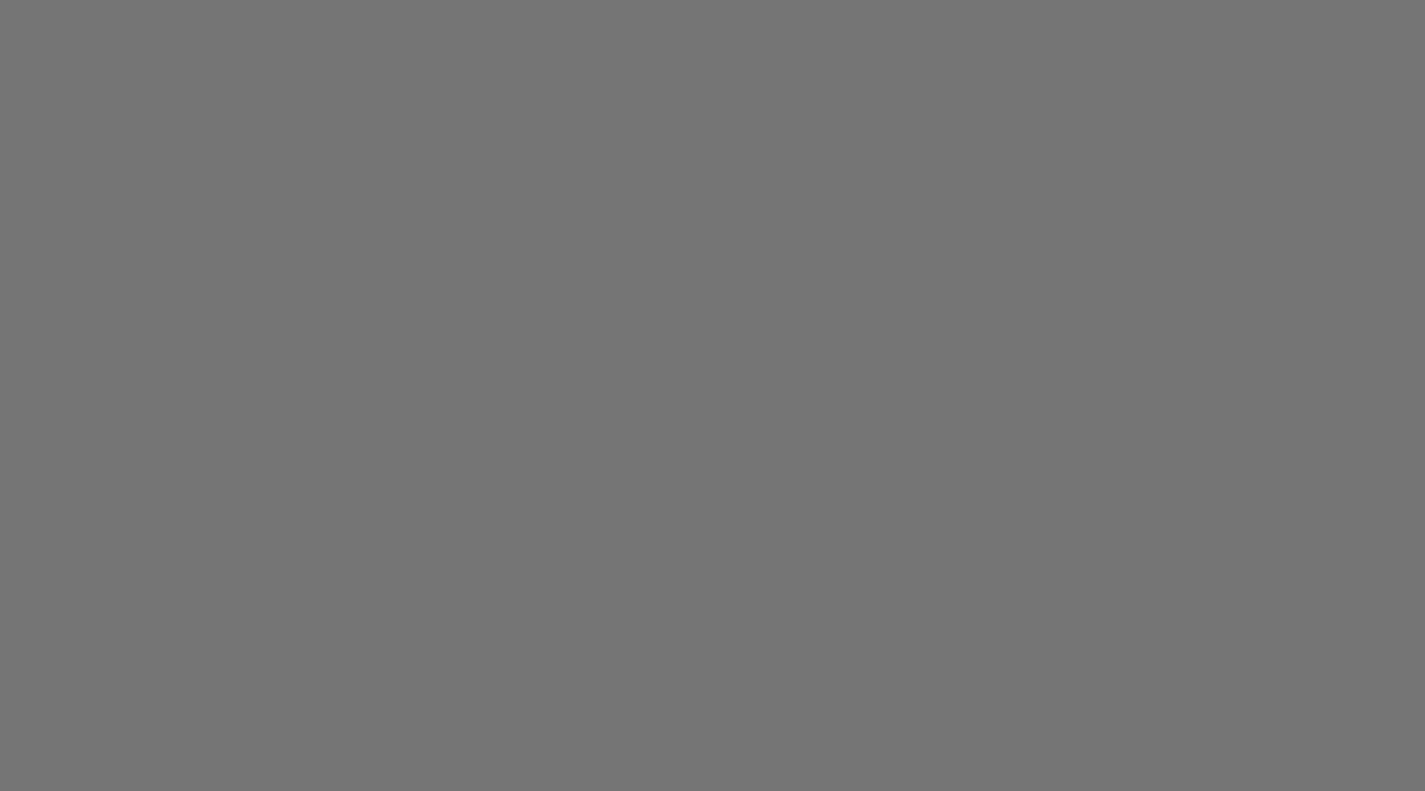 scroll, scrollTop: 0, scrollLeft: 0, axis: both 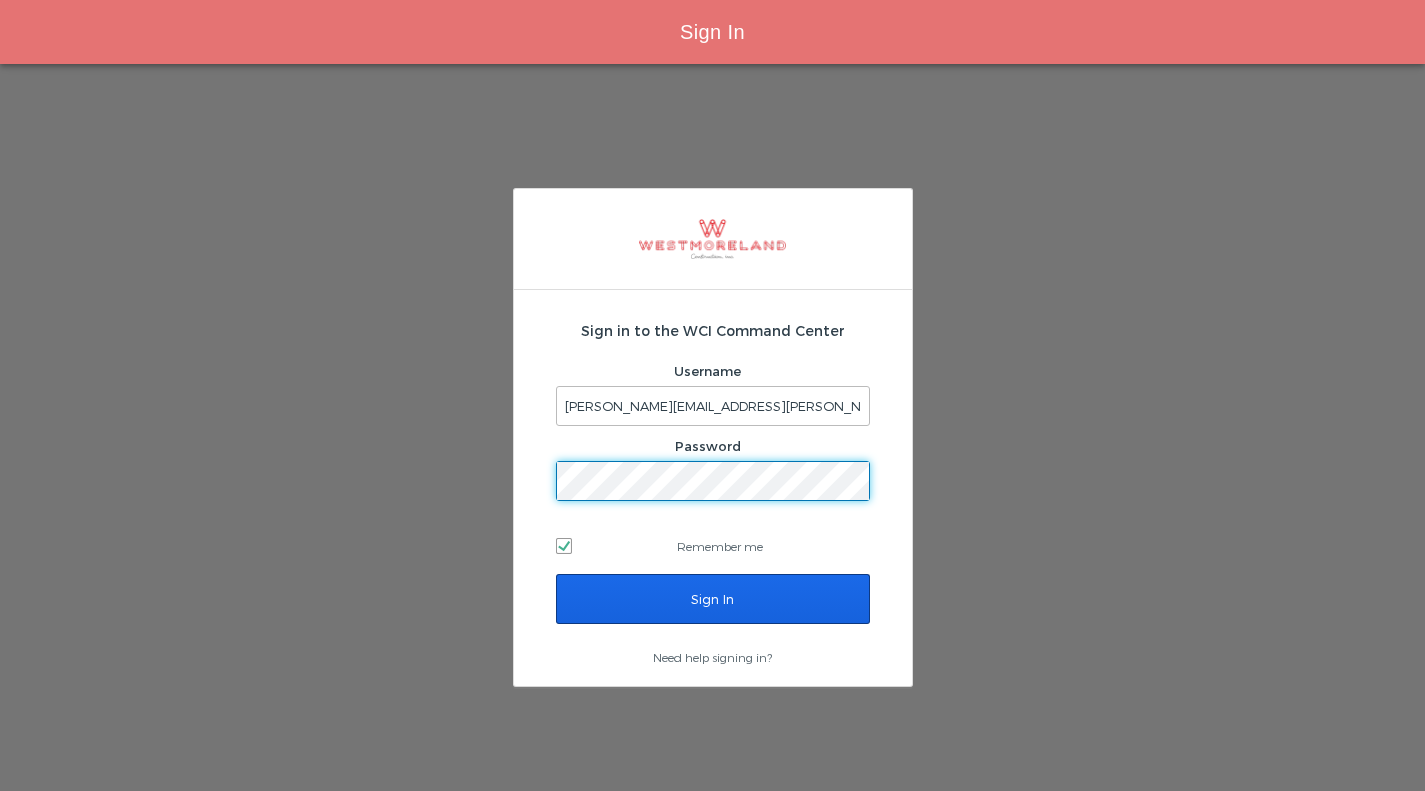 click on "Sign In" at bounding box center [713, 599] 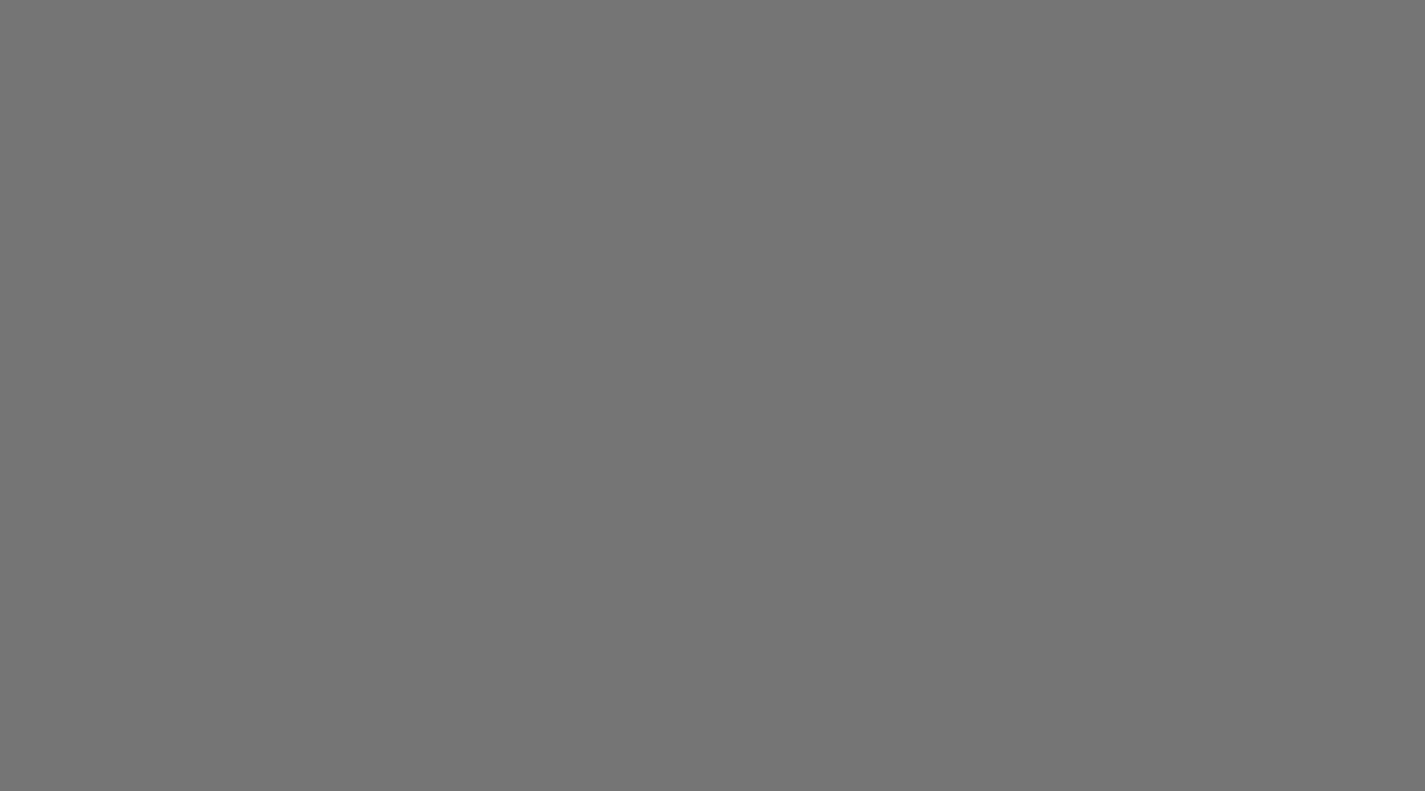 scroll, scrollTop: 0, scrollLeft: 0, axis: both 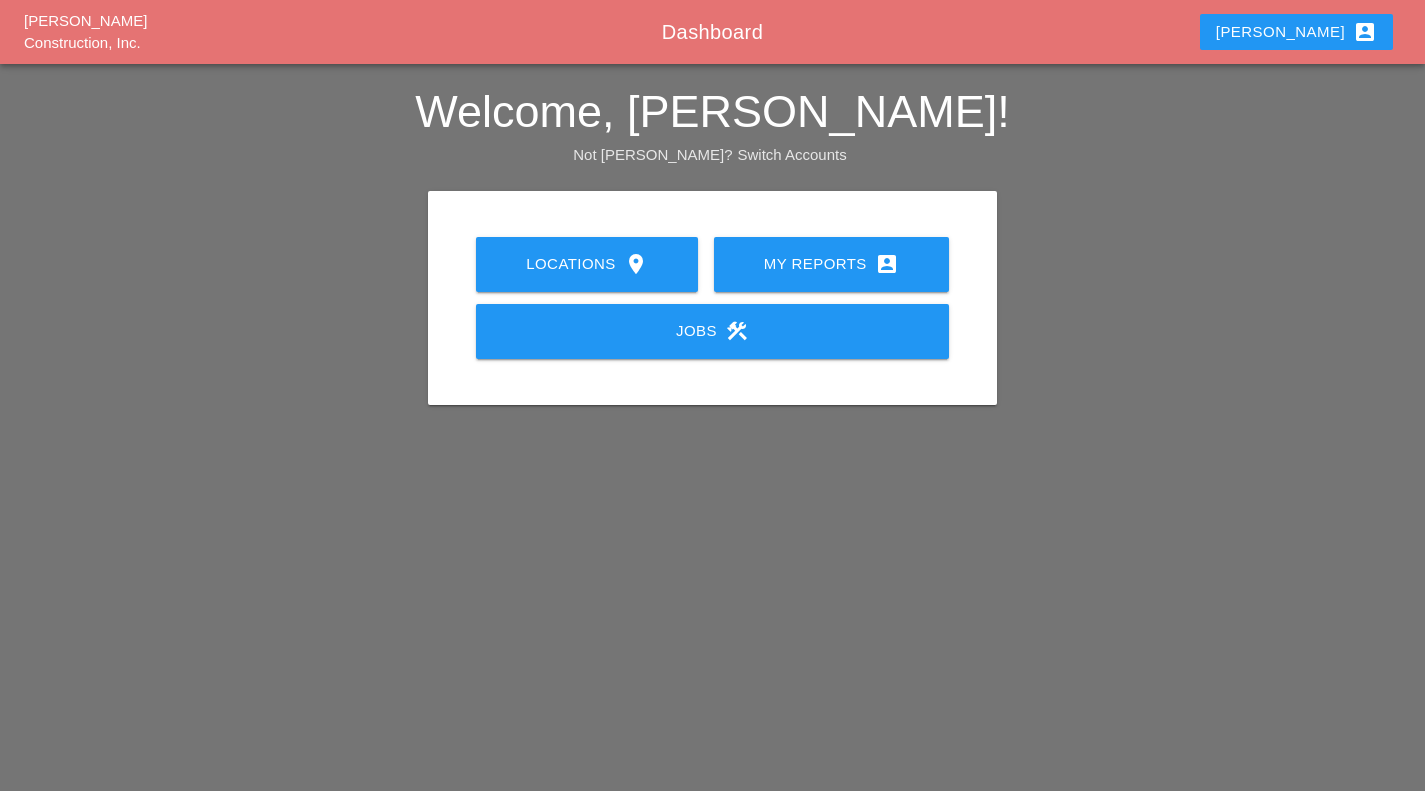 click on "account_box" at bounding box center (887, 264) 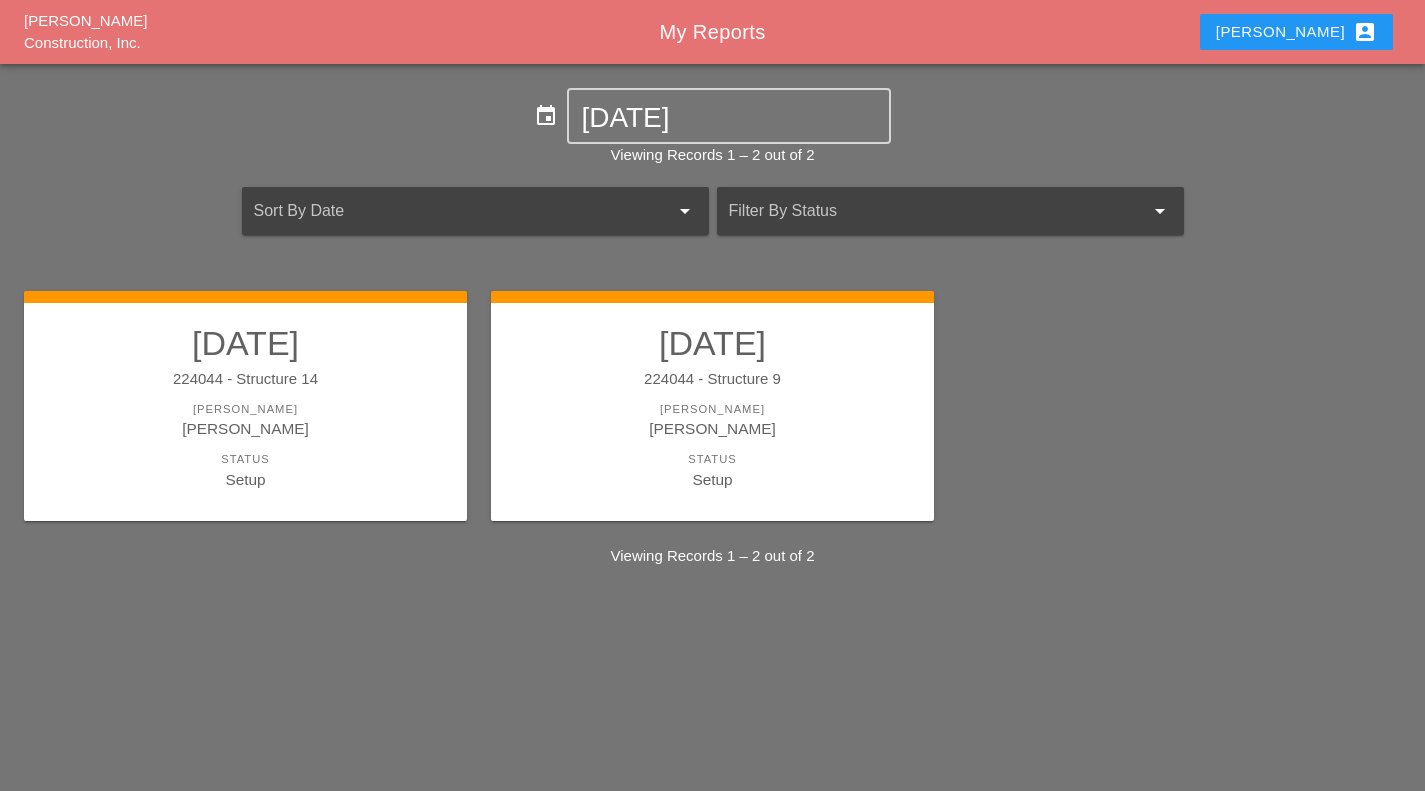 click on "Setup" at bounding box center (712, 479) 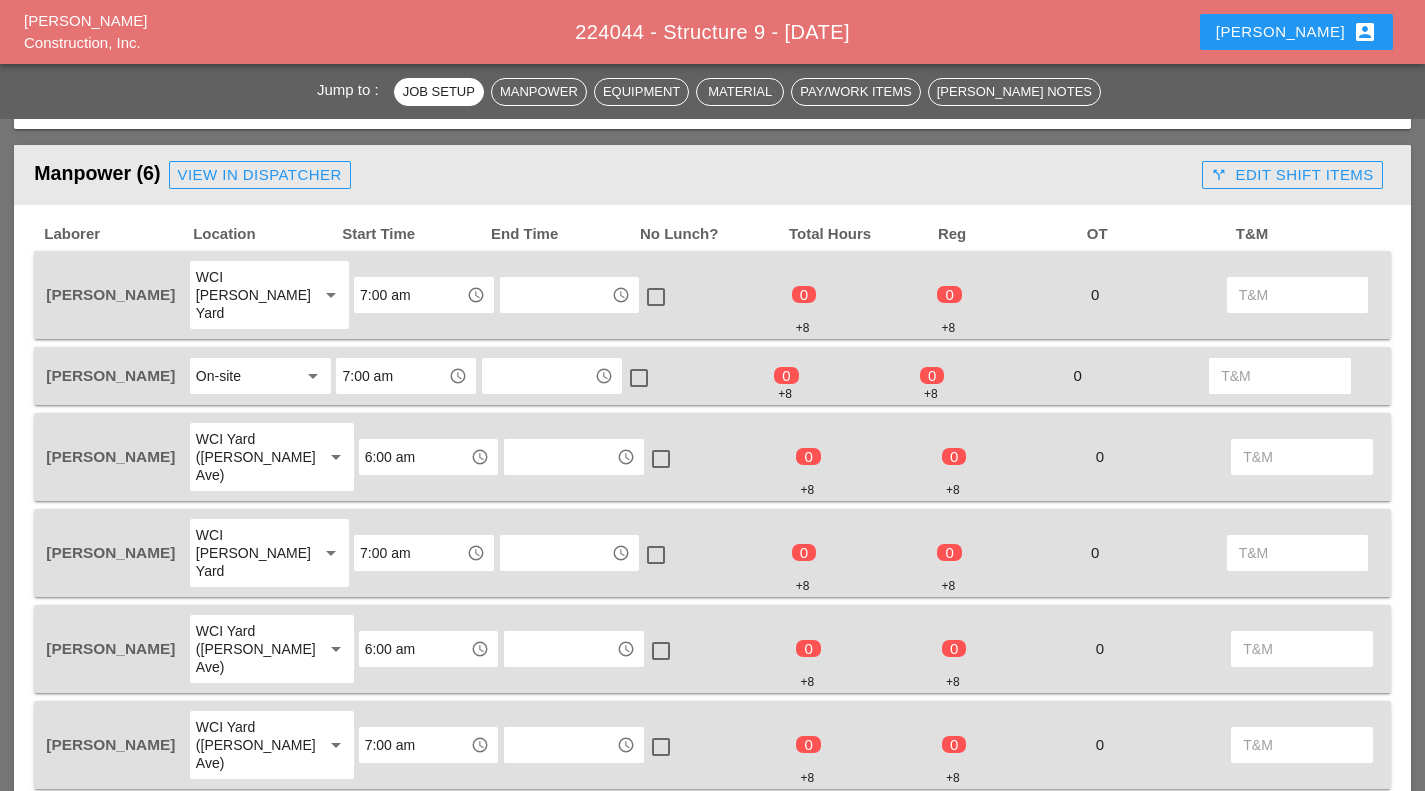 scroll, scrollTop: 1087, scrollLeft: 0, axis: vertical 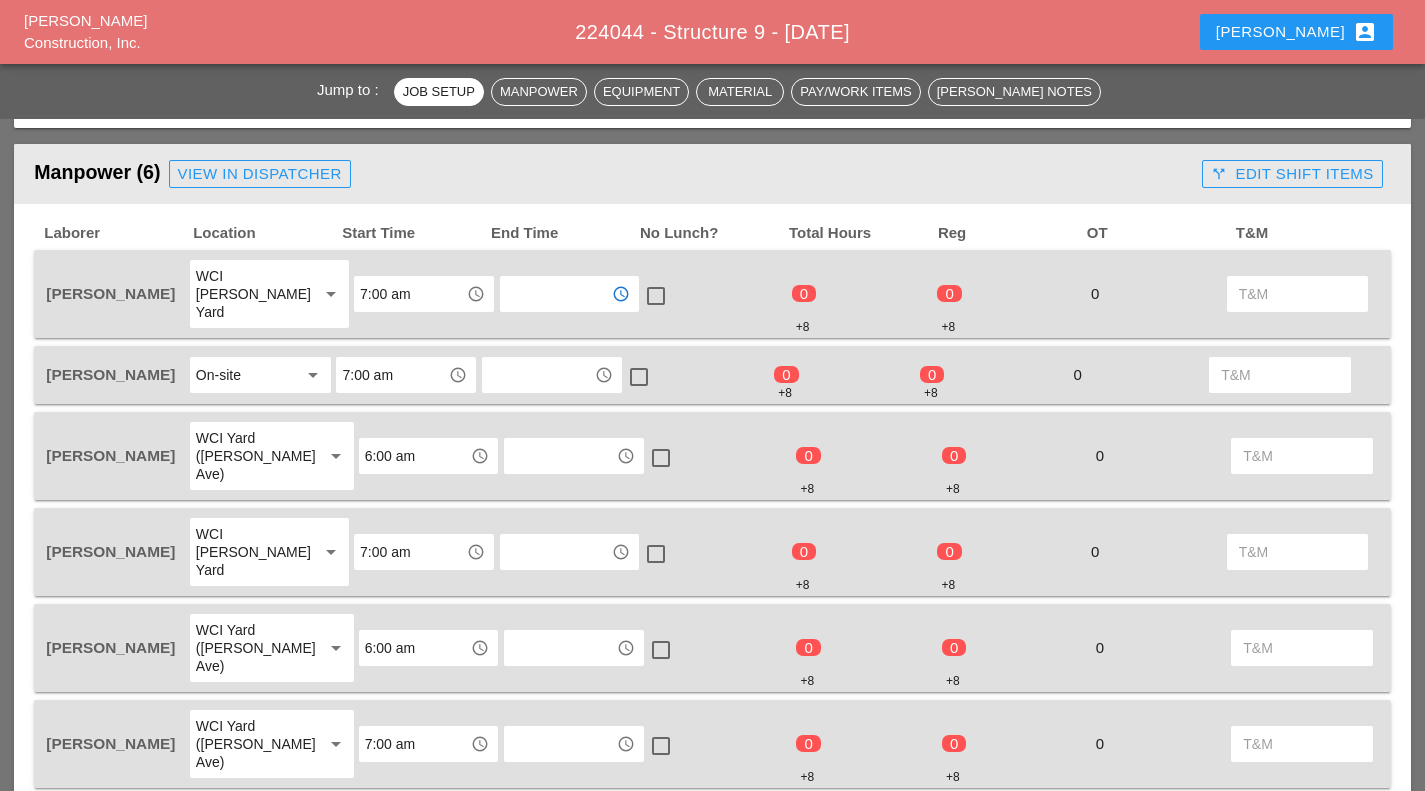 click at bounding box center (556, 294) 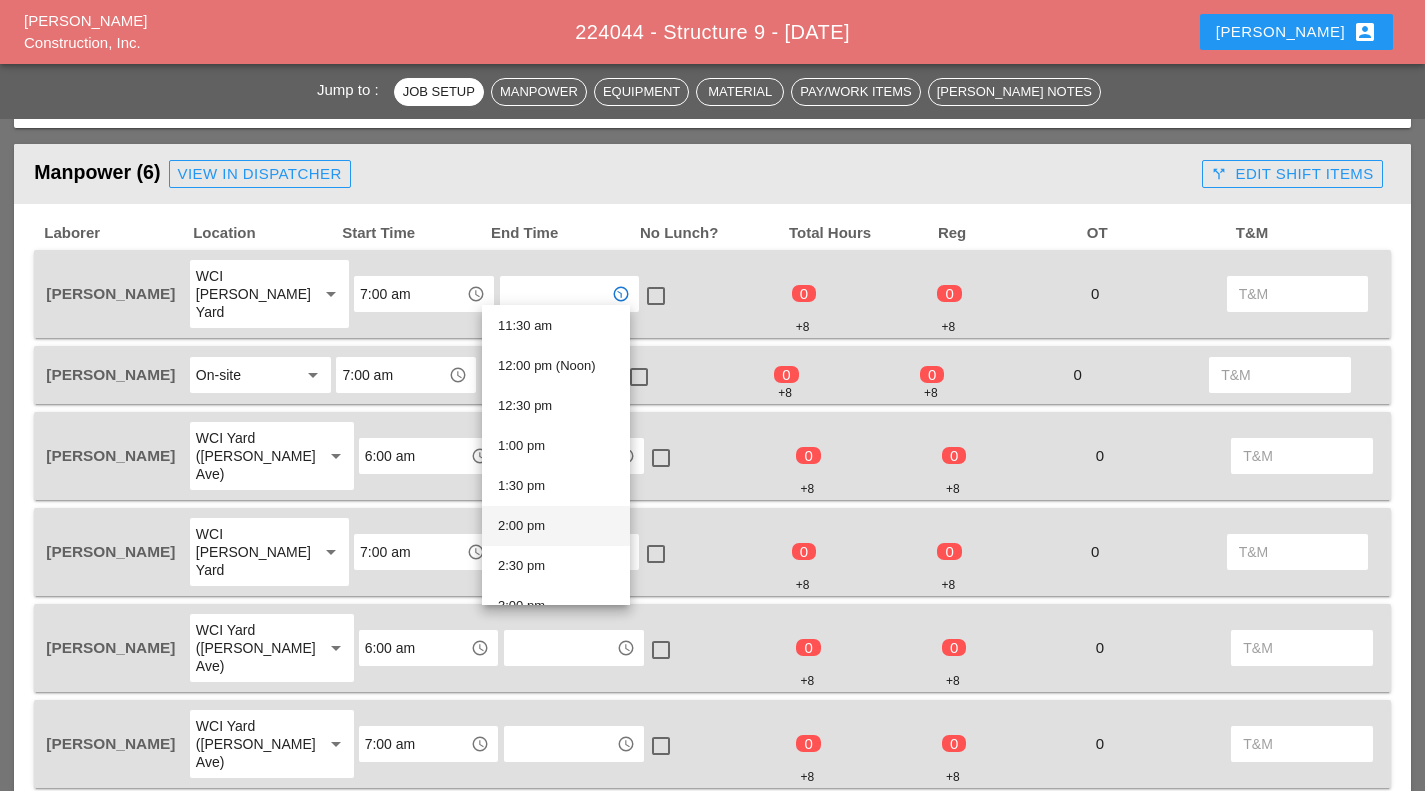 scroll, scrollTop: 924, scrollLeft: 0, axis: vertical 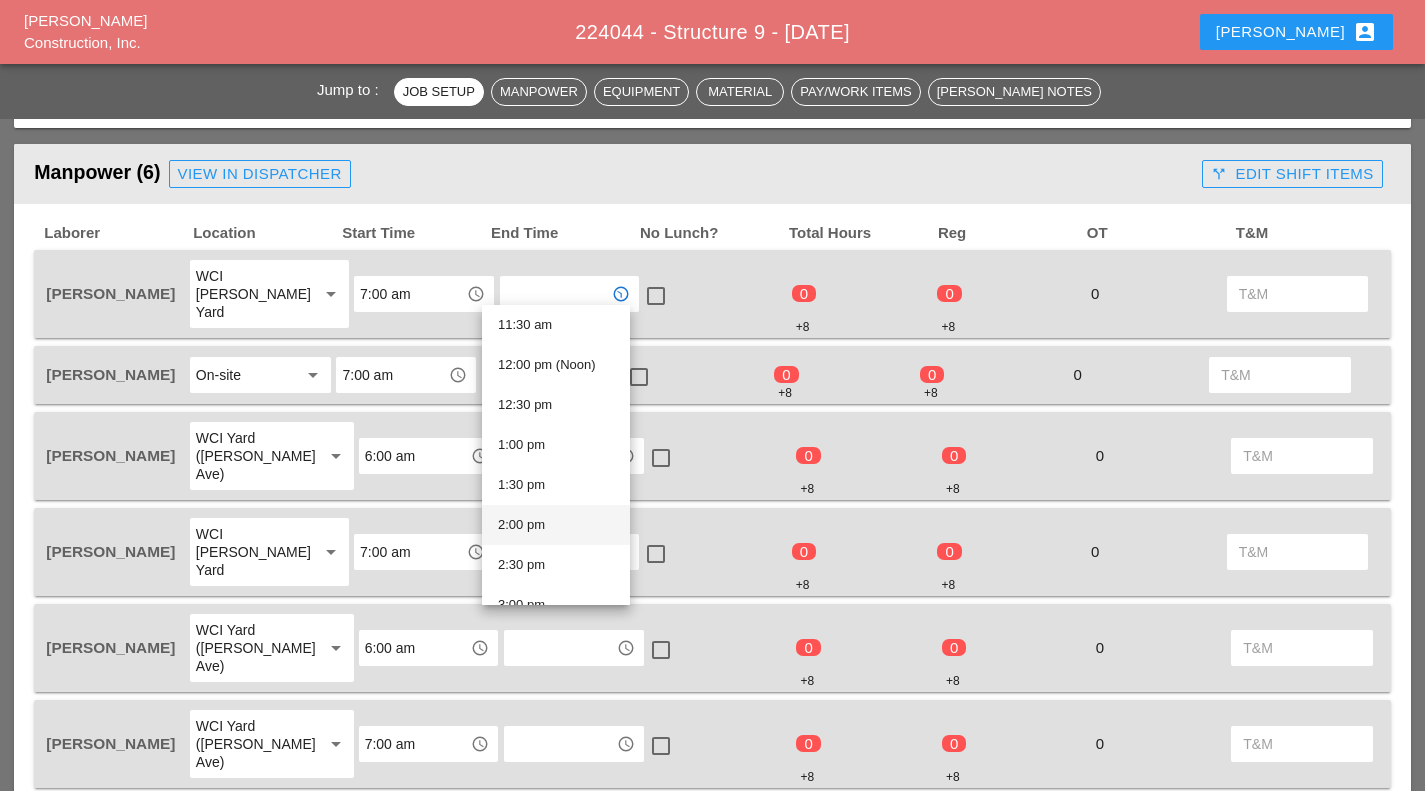 click on "2:00 pm" at bounding box center [556, 525] 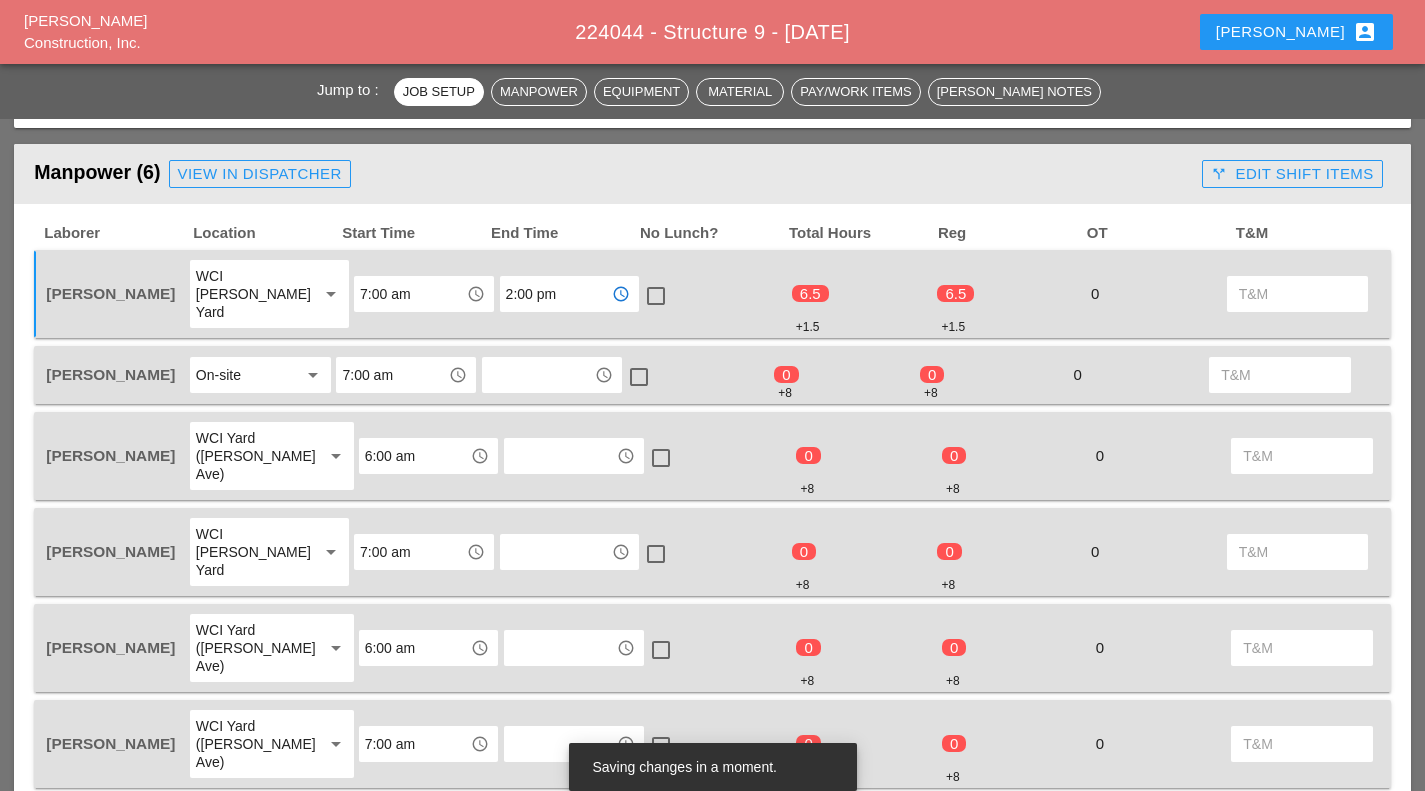 click at bounding box center (656, 296) 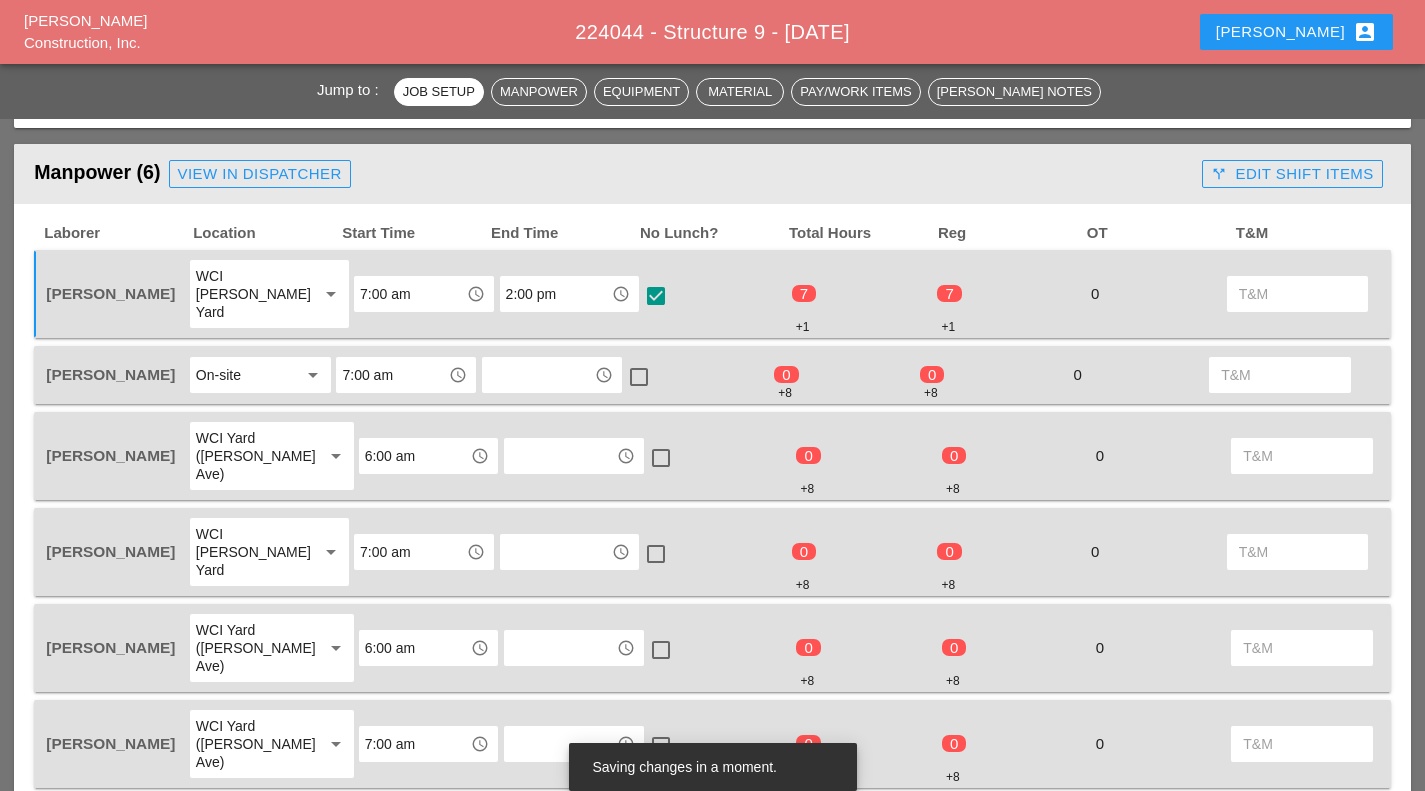 click on "7:00 am" at bounding box center (392, 375) 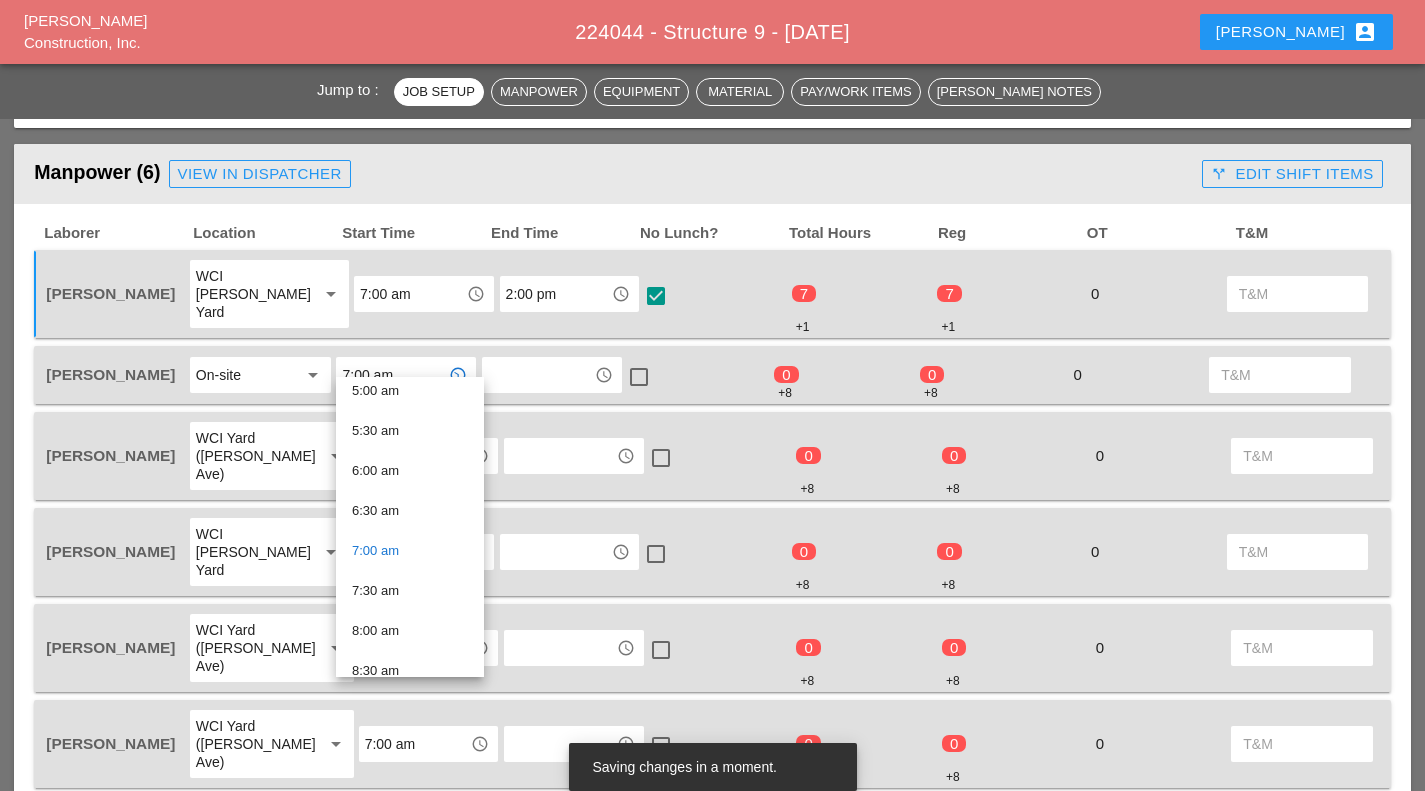 scroll, scrollTop: 411, scrollLeft: 0, axis: vertical 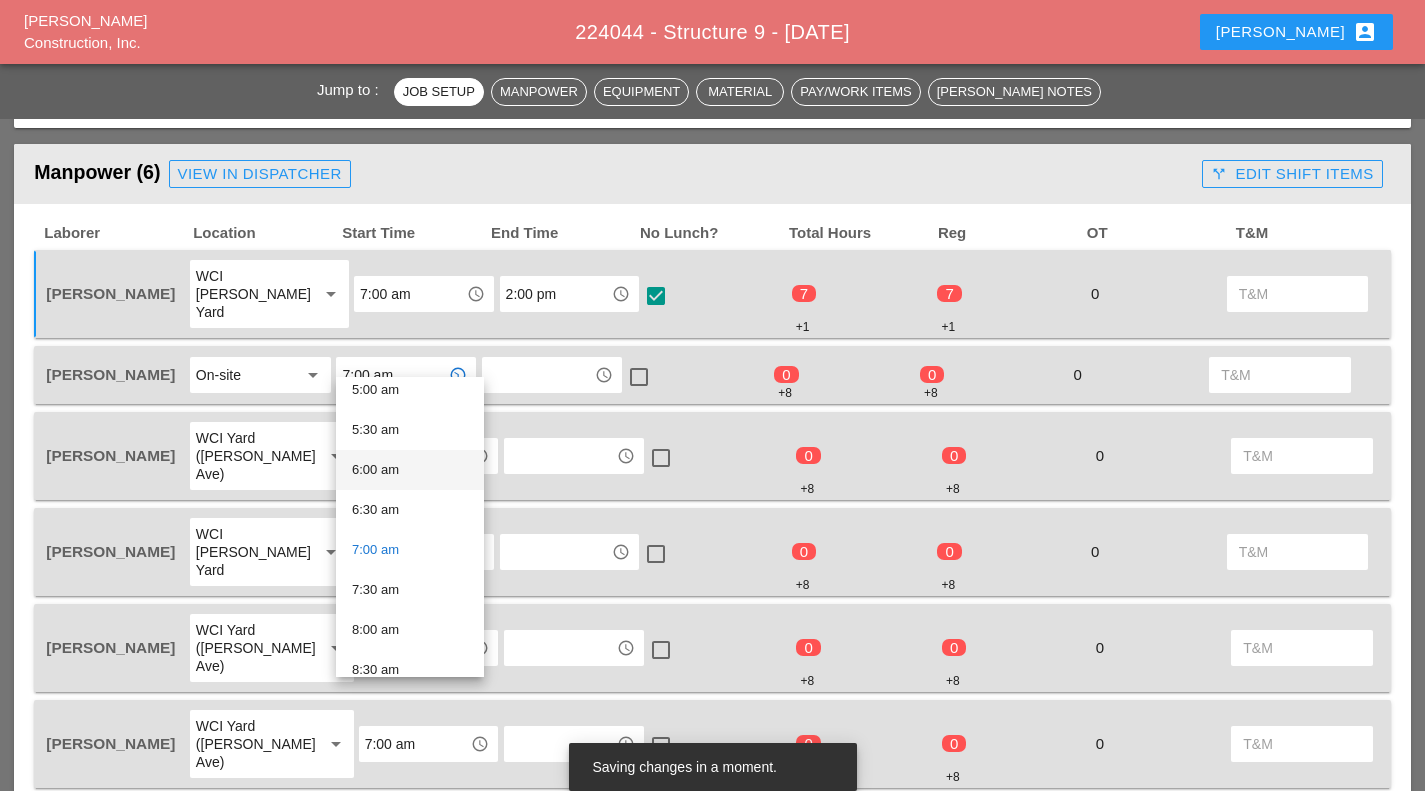 click on "6:00 am" at bounding box center [410, 470] 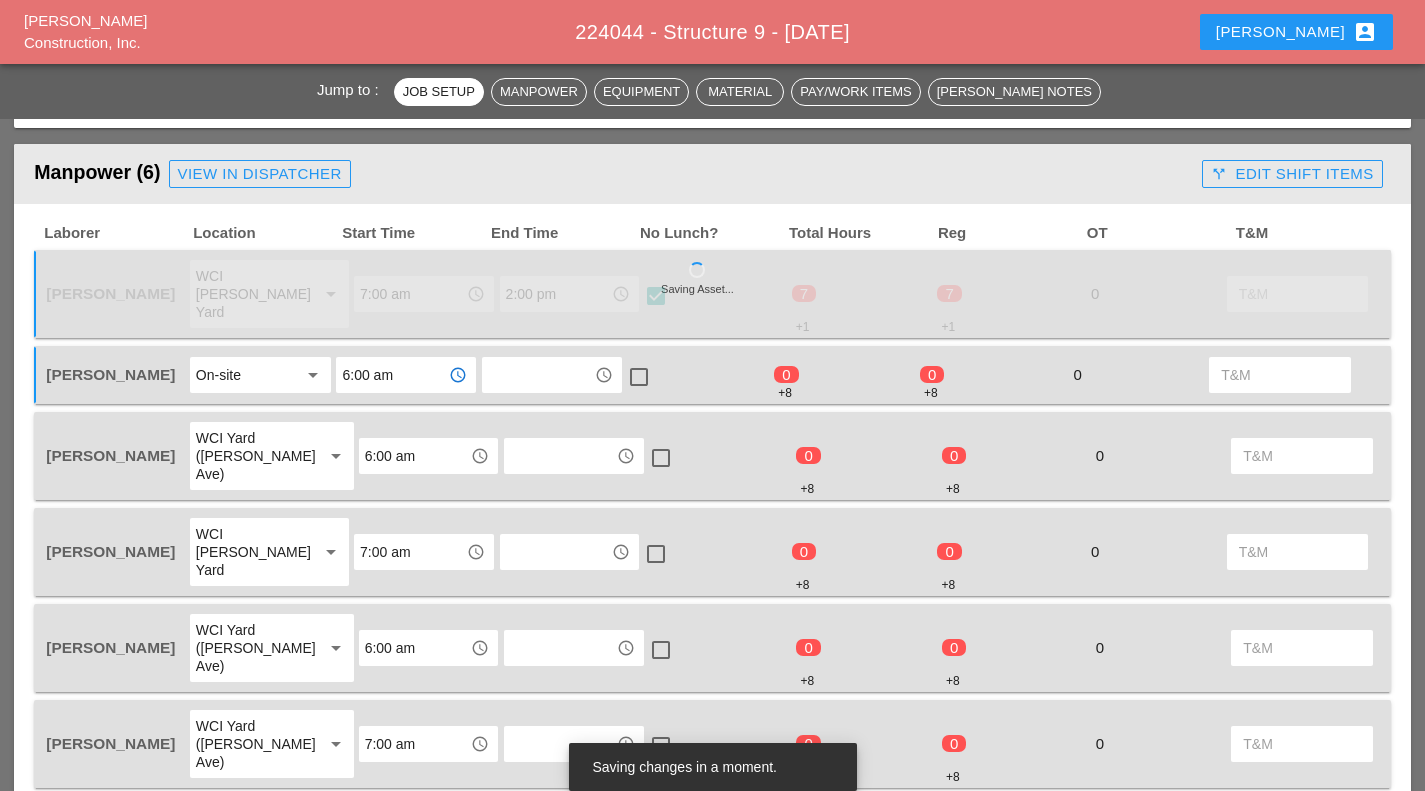 click at bounding box center [538, 375] 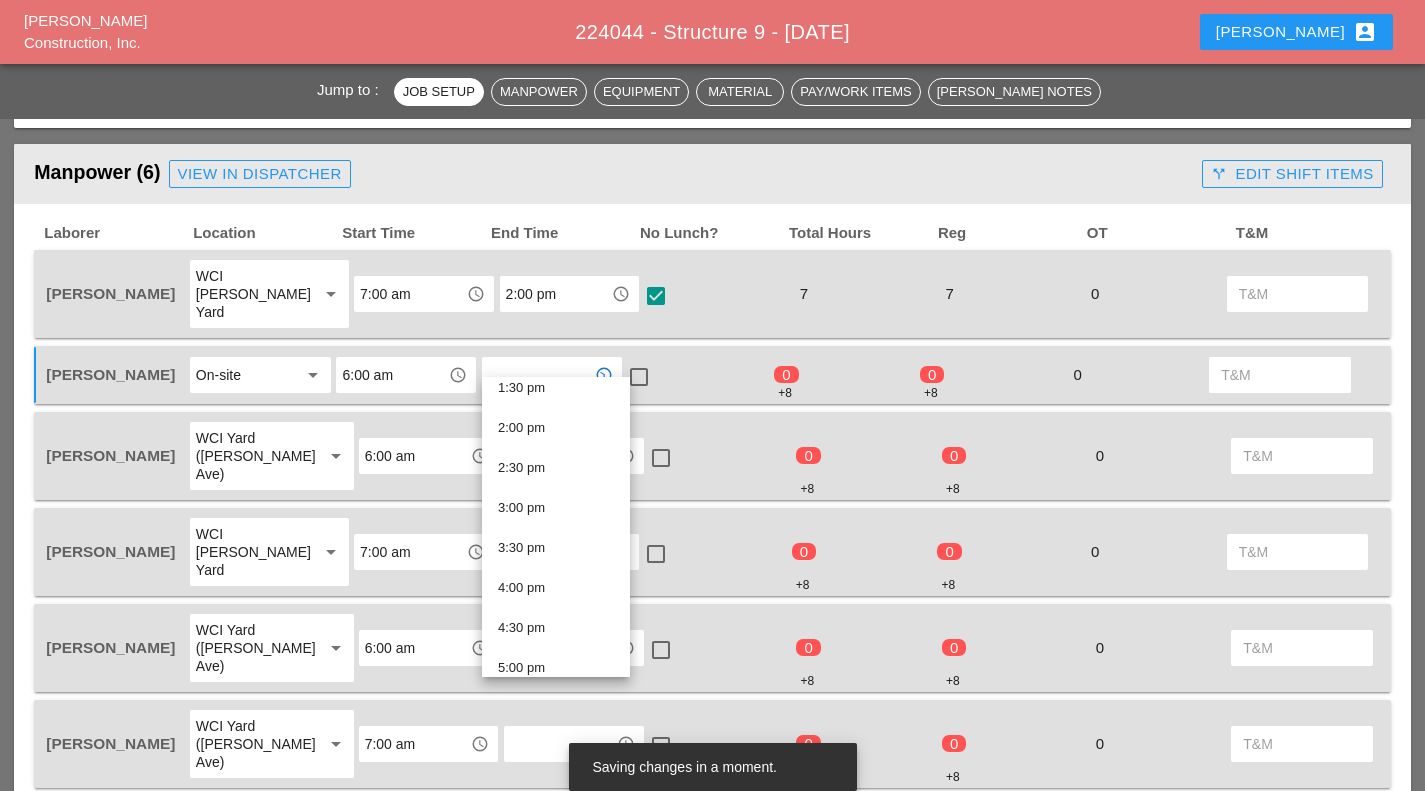 scroll, scrollTop: 1045, scrollLeft: 0, axis: vertical 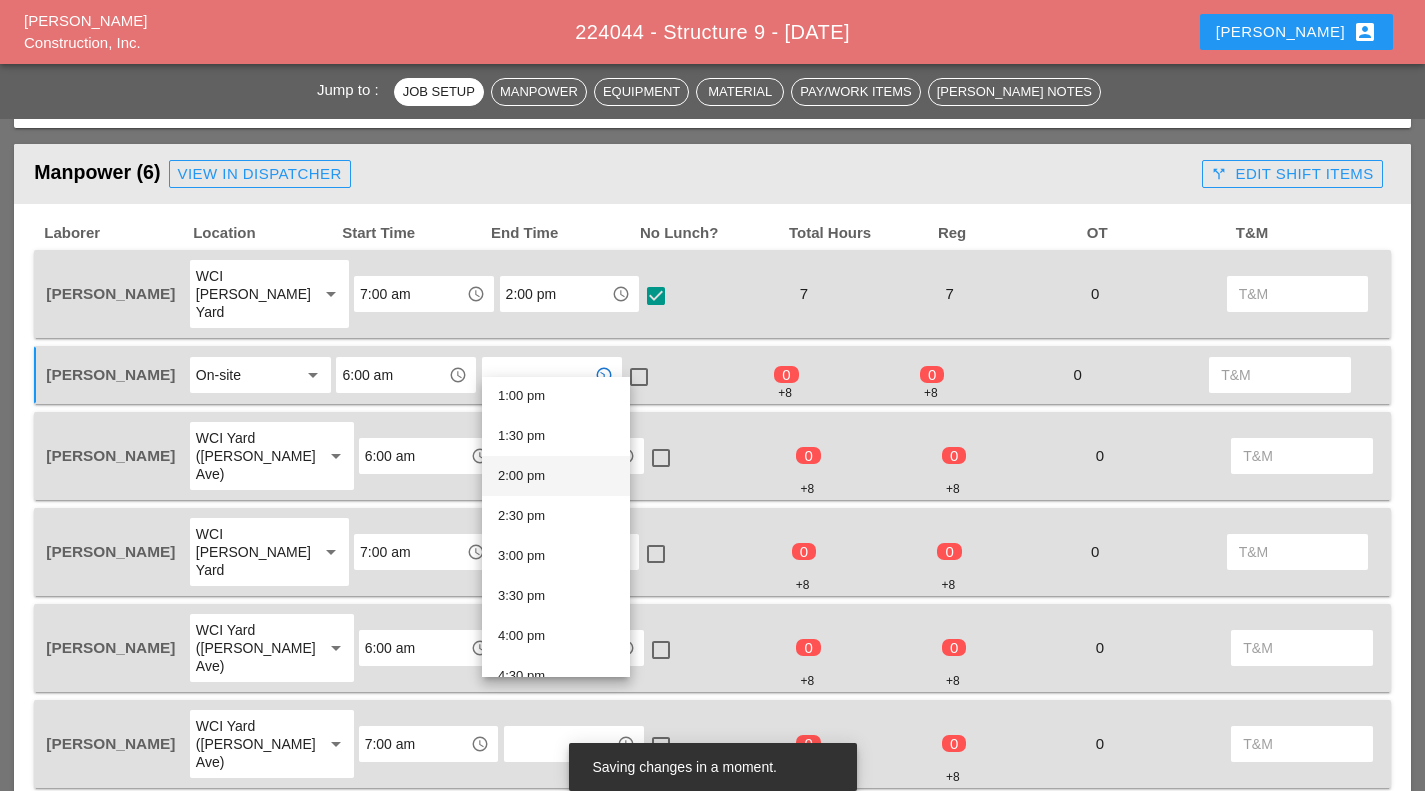 click on "2:00 pm" at bounding box center (556, 476) 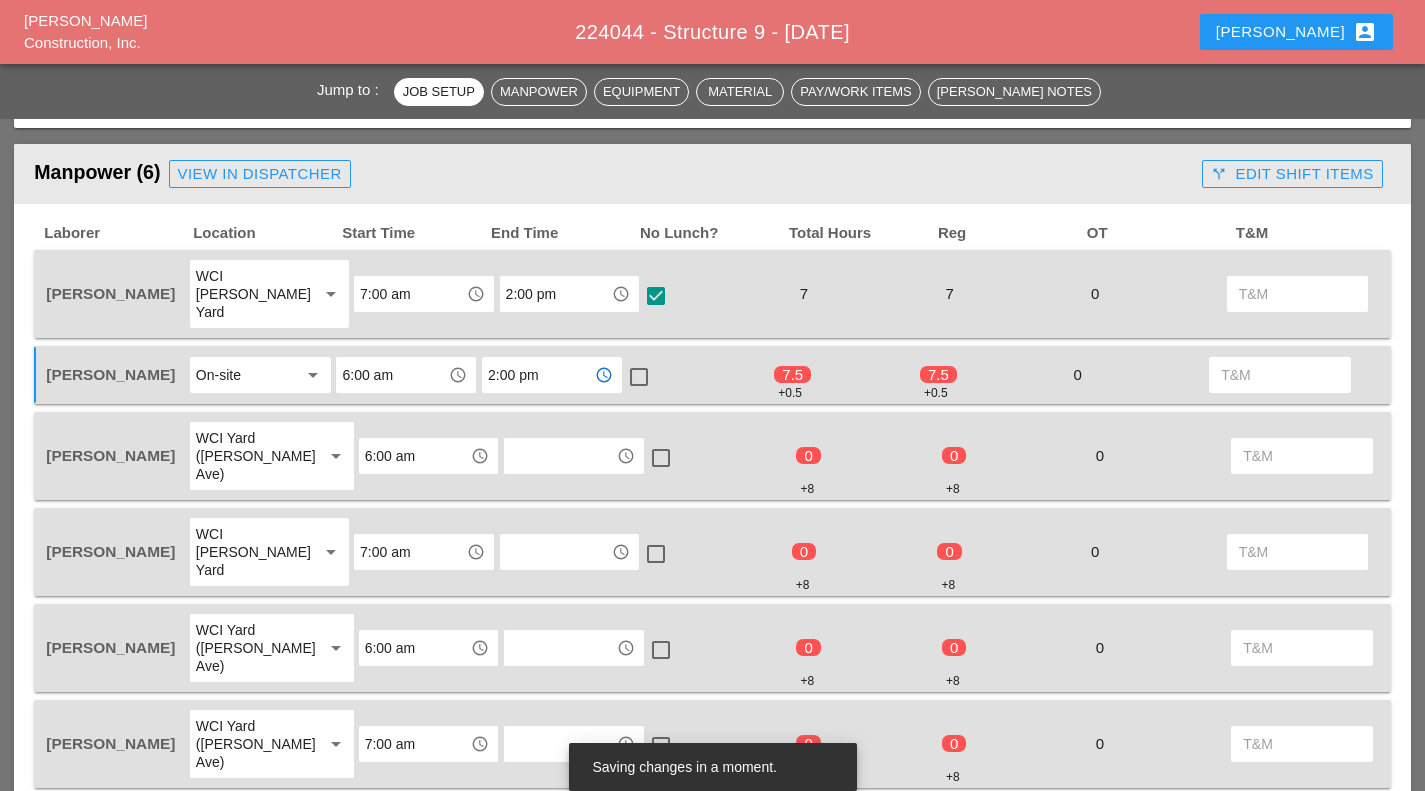 click at bounding box center [639, 377] 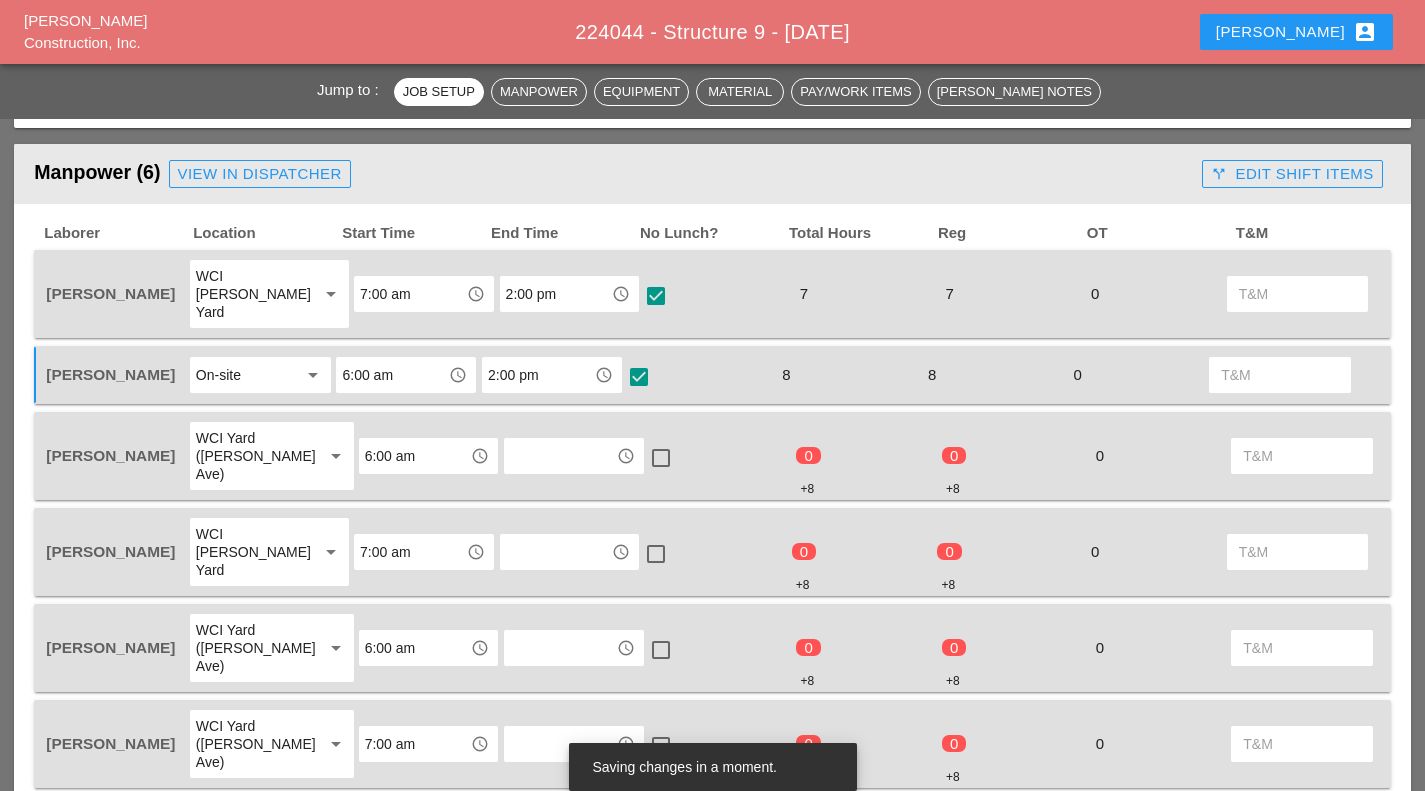 click at bounding box center (560, 456) 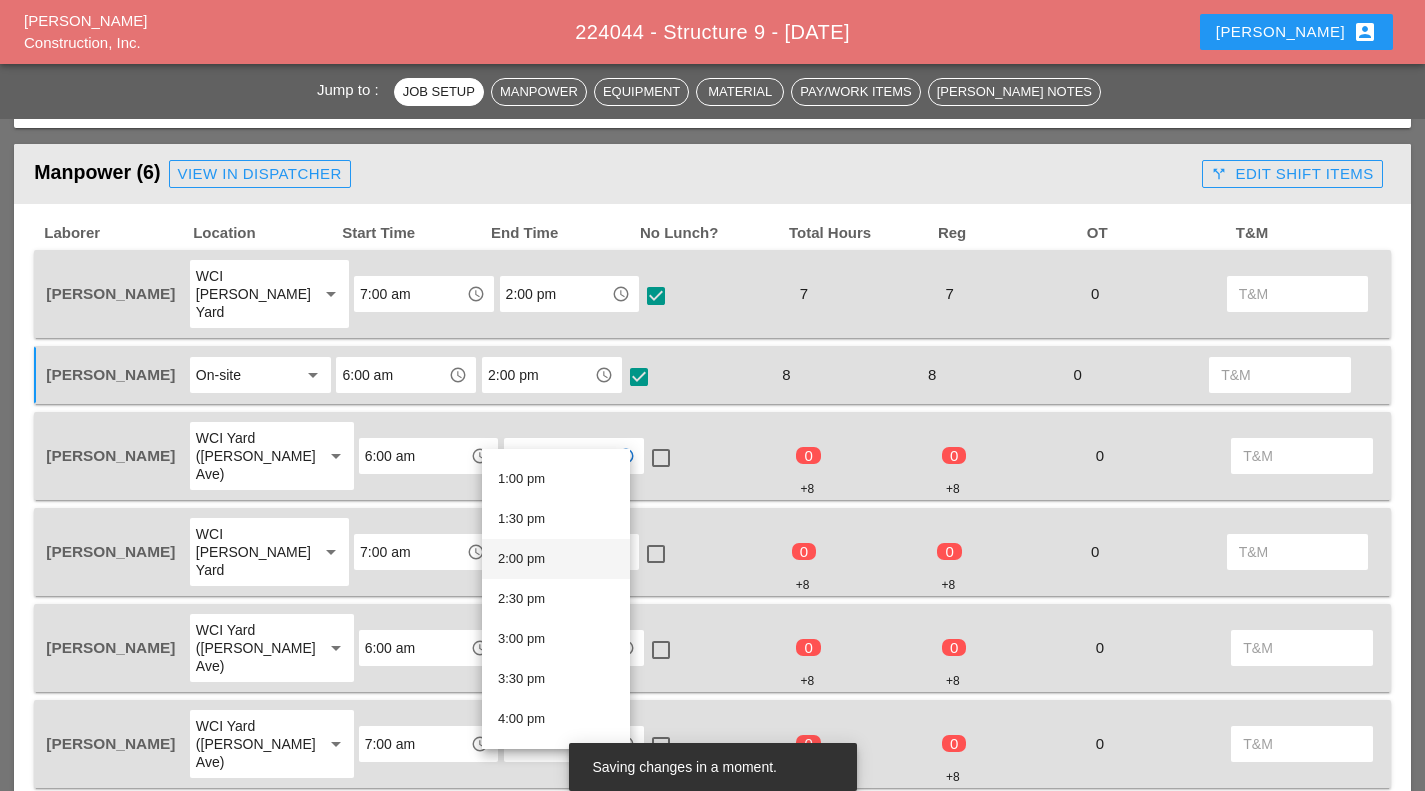 scroll, scrollTop: 1035, scrollLeft: 0, axis: vertical 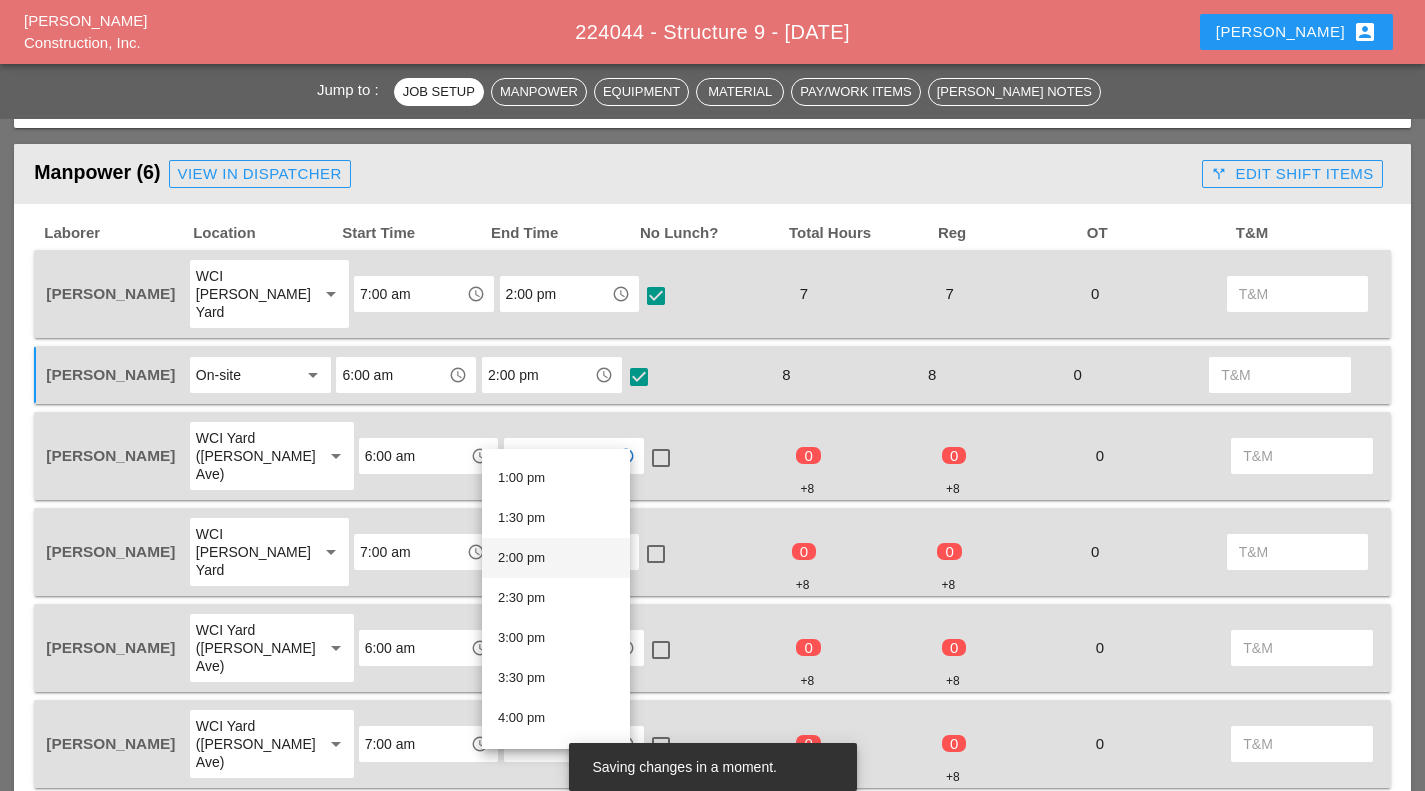 click on "2:00 pm" at bounding box center [556, 558] 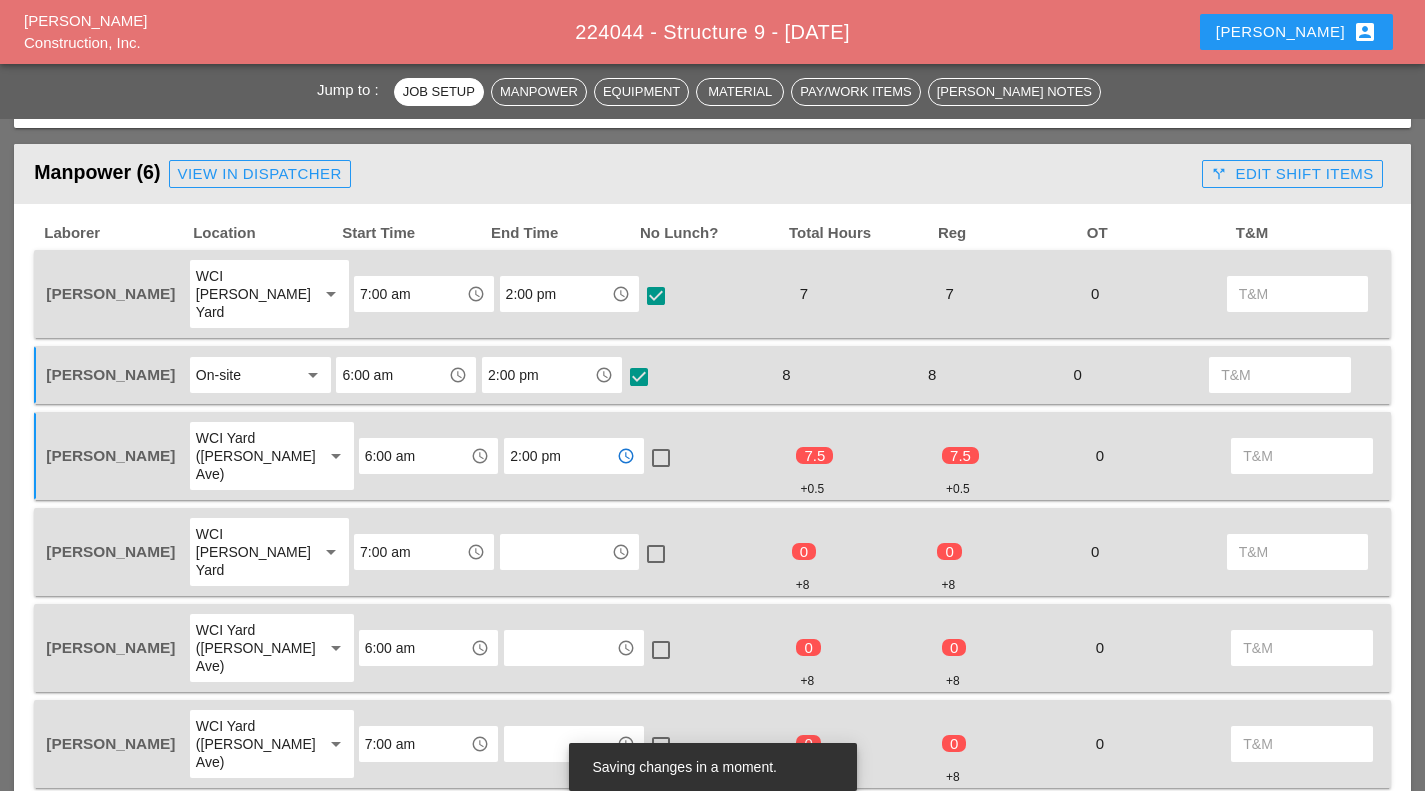 click at bounding box center [661, 458] 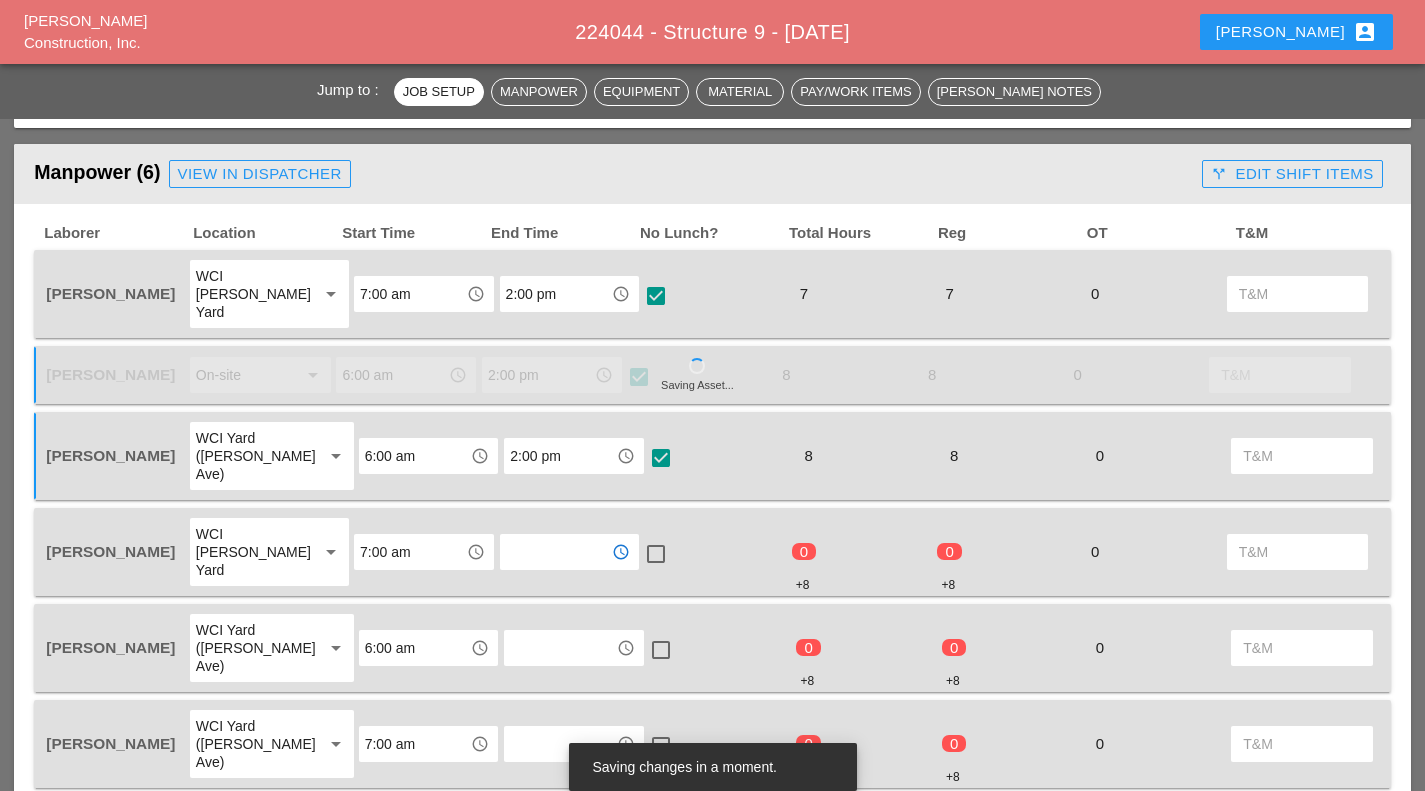 click at bounding box center [556, 552] 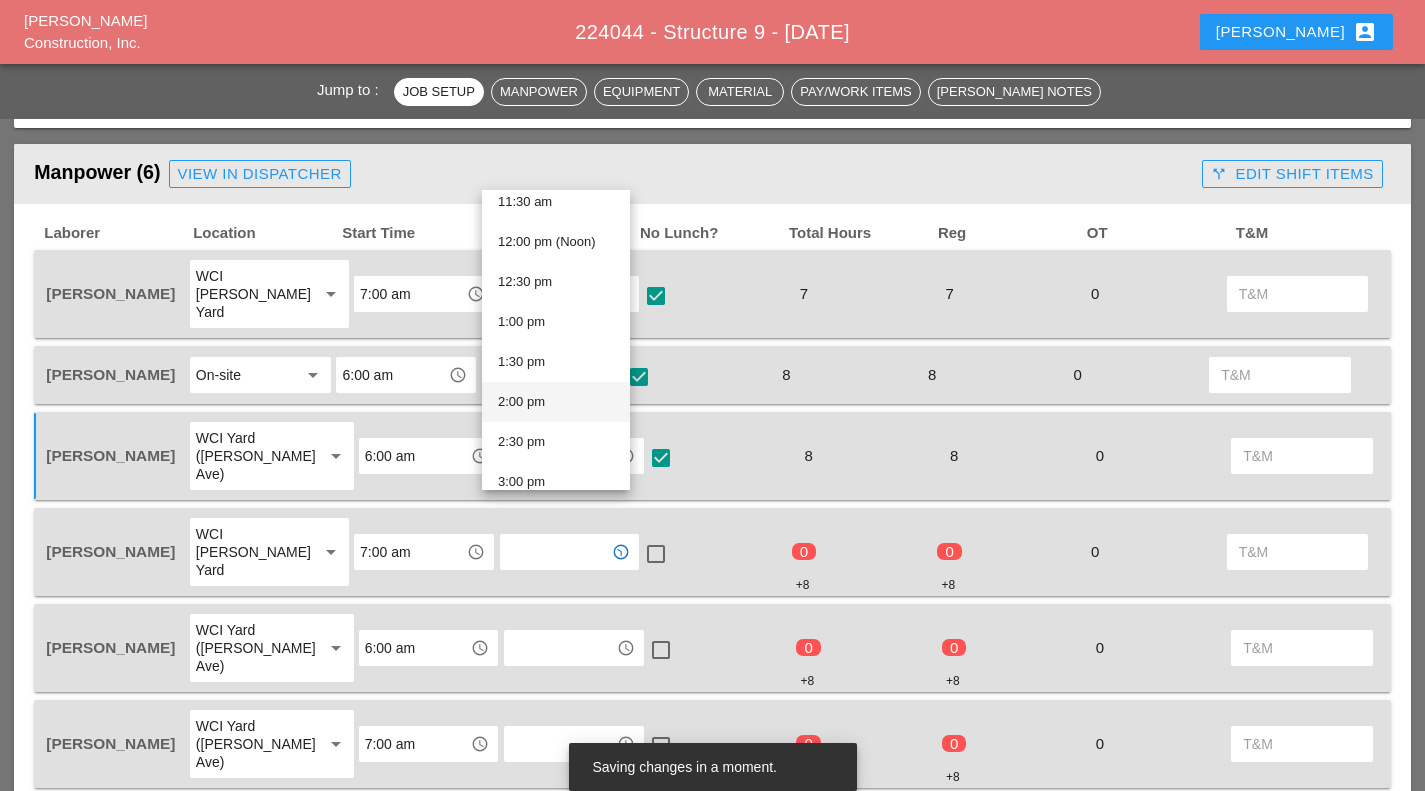 scroll, scrollTop: 934, scrollLeft: 0, axis: vertical 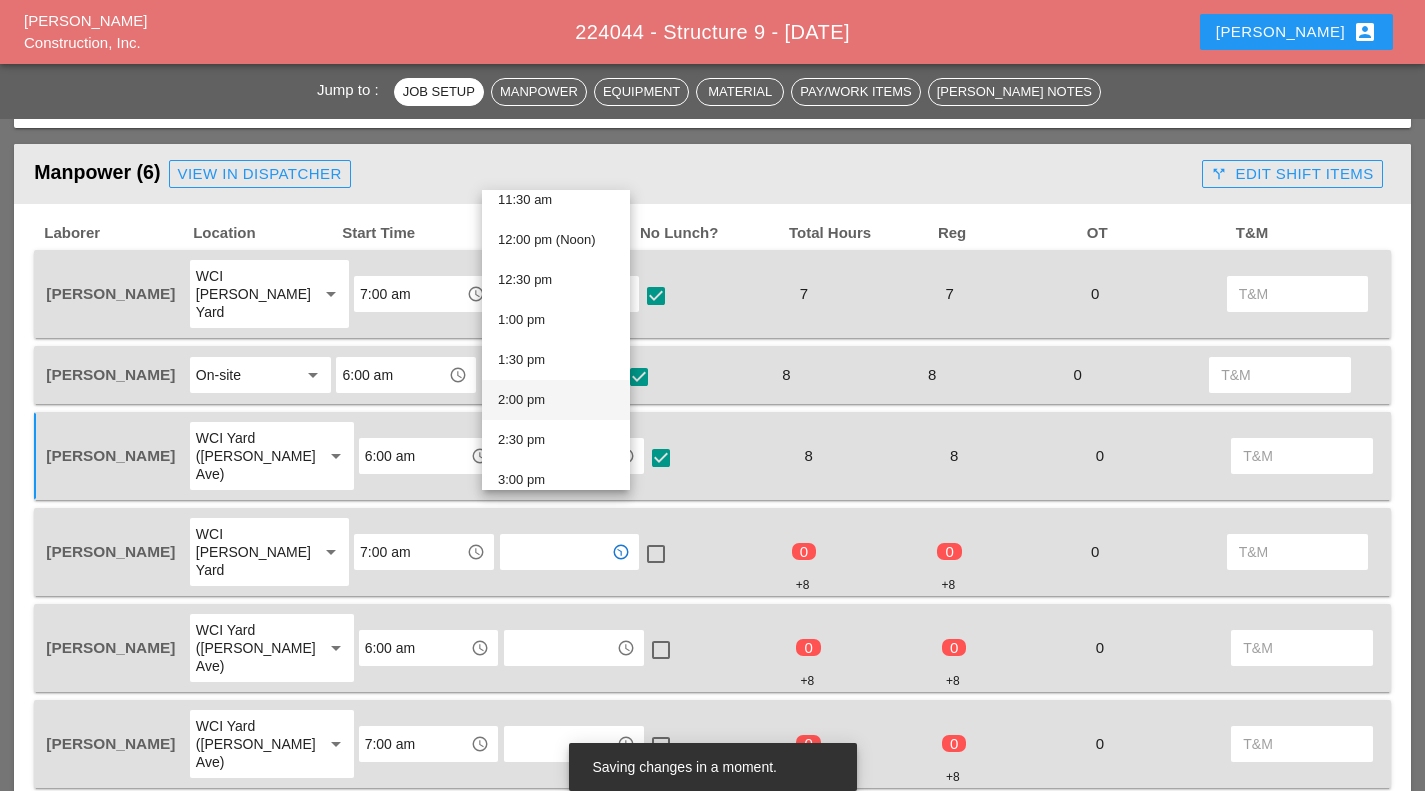 click on "2:00 pm" at bounding box center [556, 400] 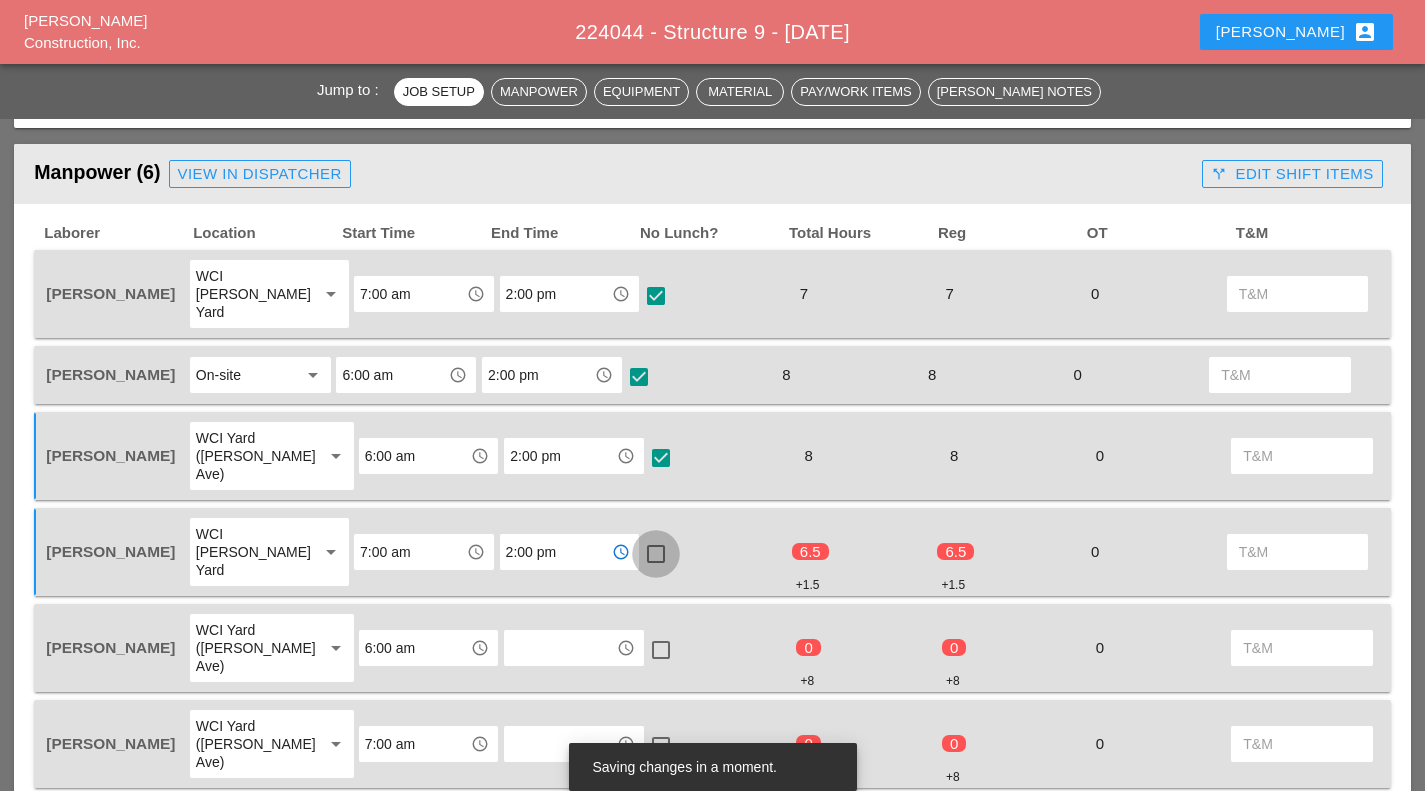 click at bounding box center [656, 554] 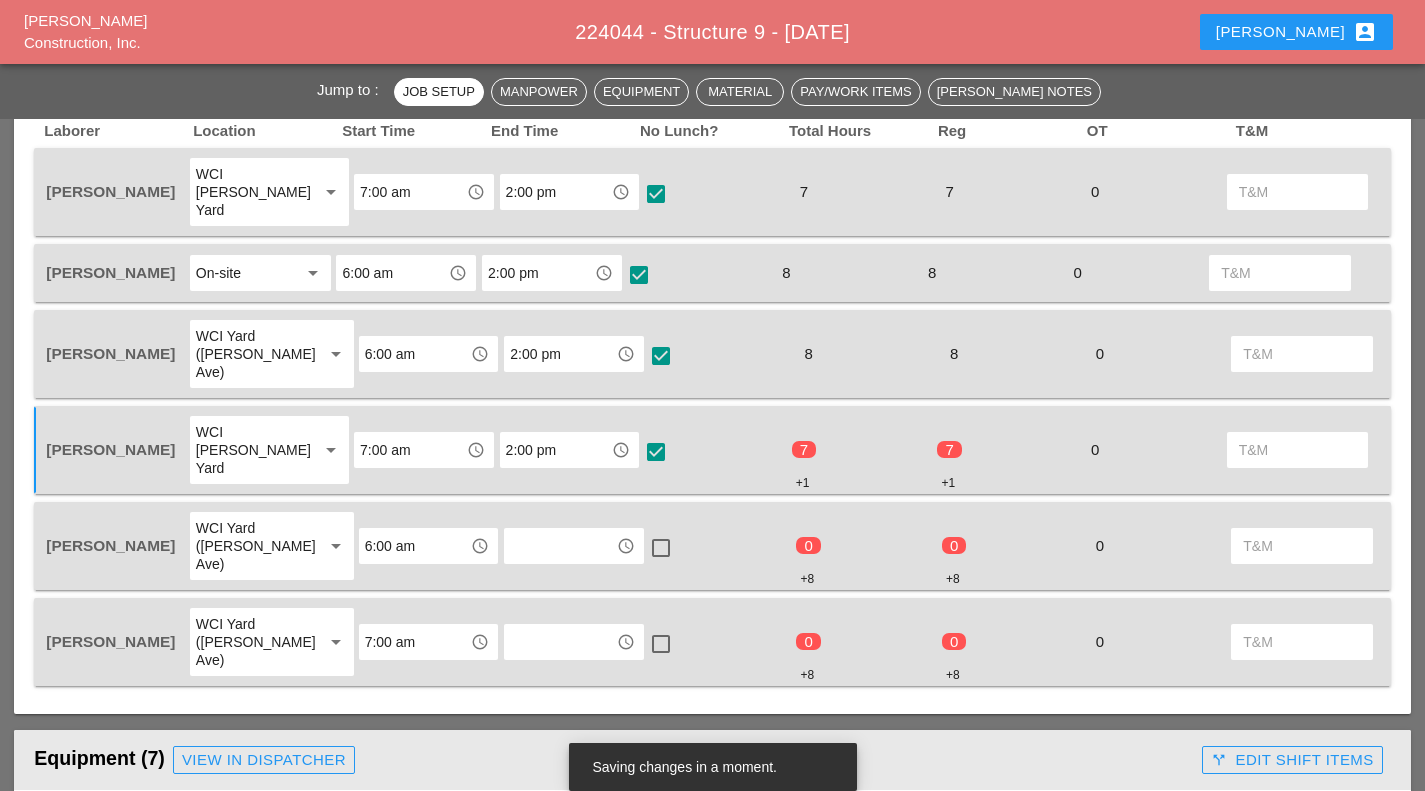 scroll, scrollTop: 1242, scrollLeft: 0, axis: vertical 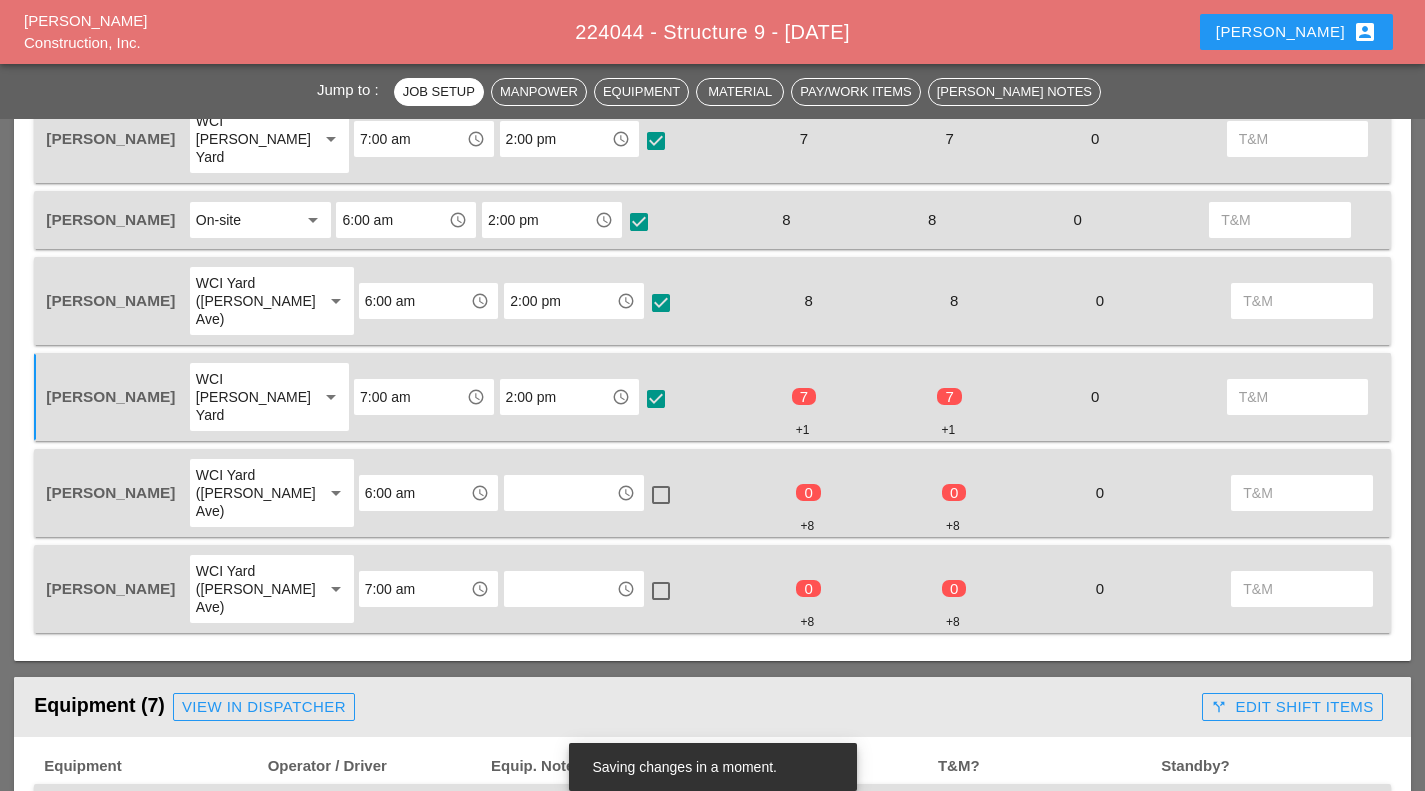 click at bounding box center [560, 493] 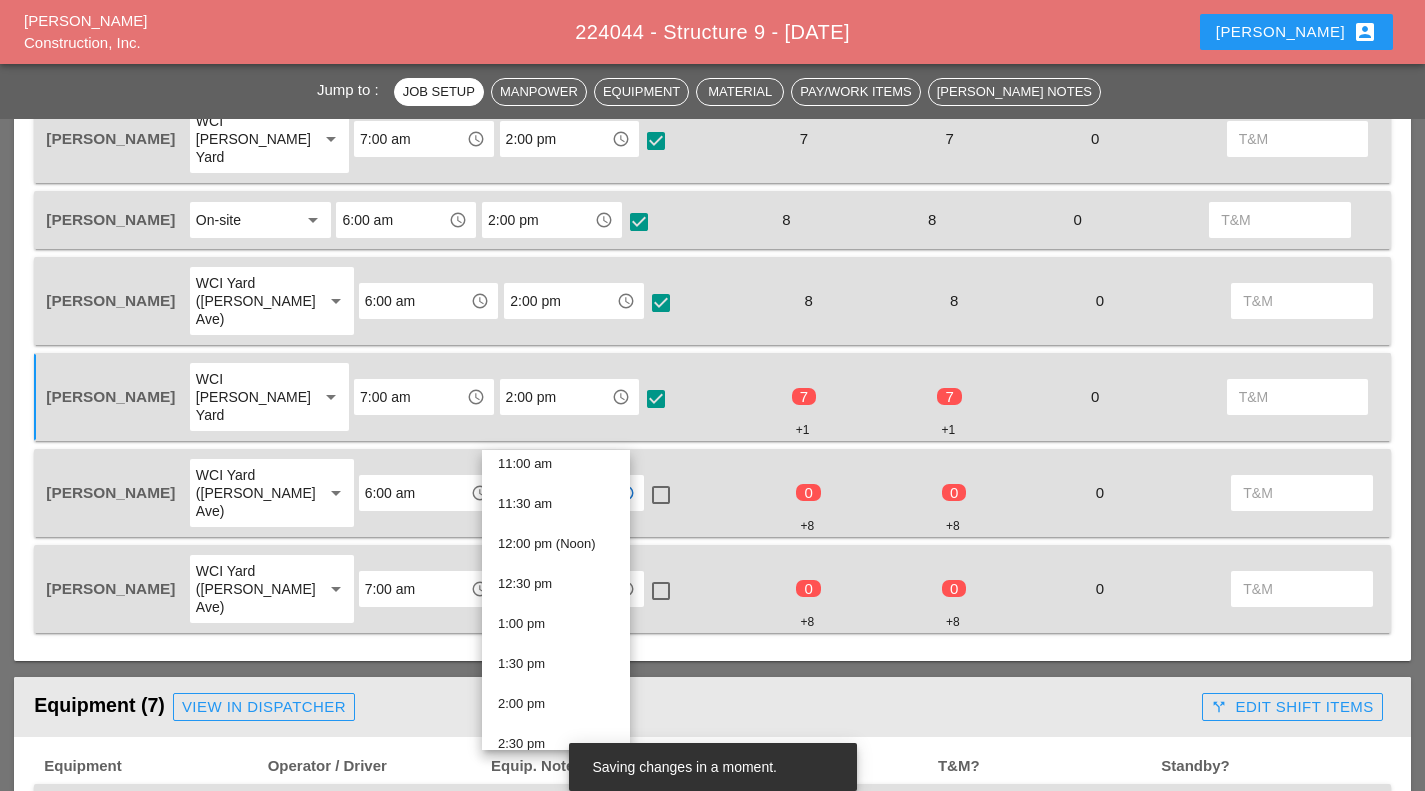 scroll, scrollTop: 895, scrollLeft: 0, axis: vertical 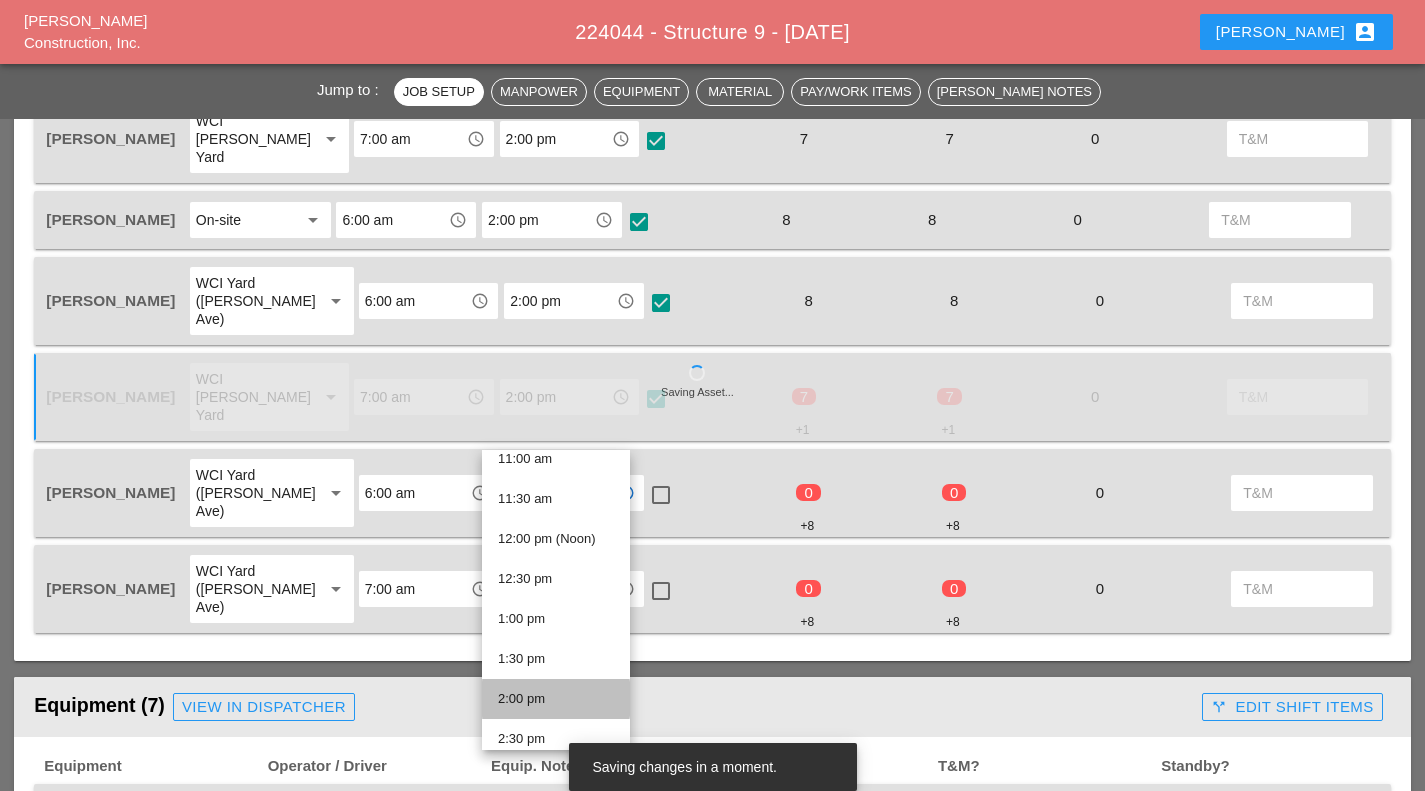 click on "2:00 pm" at bounding box center (556, 699) 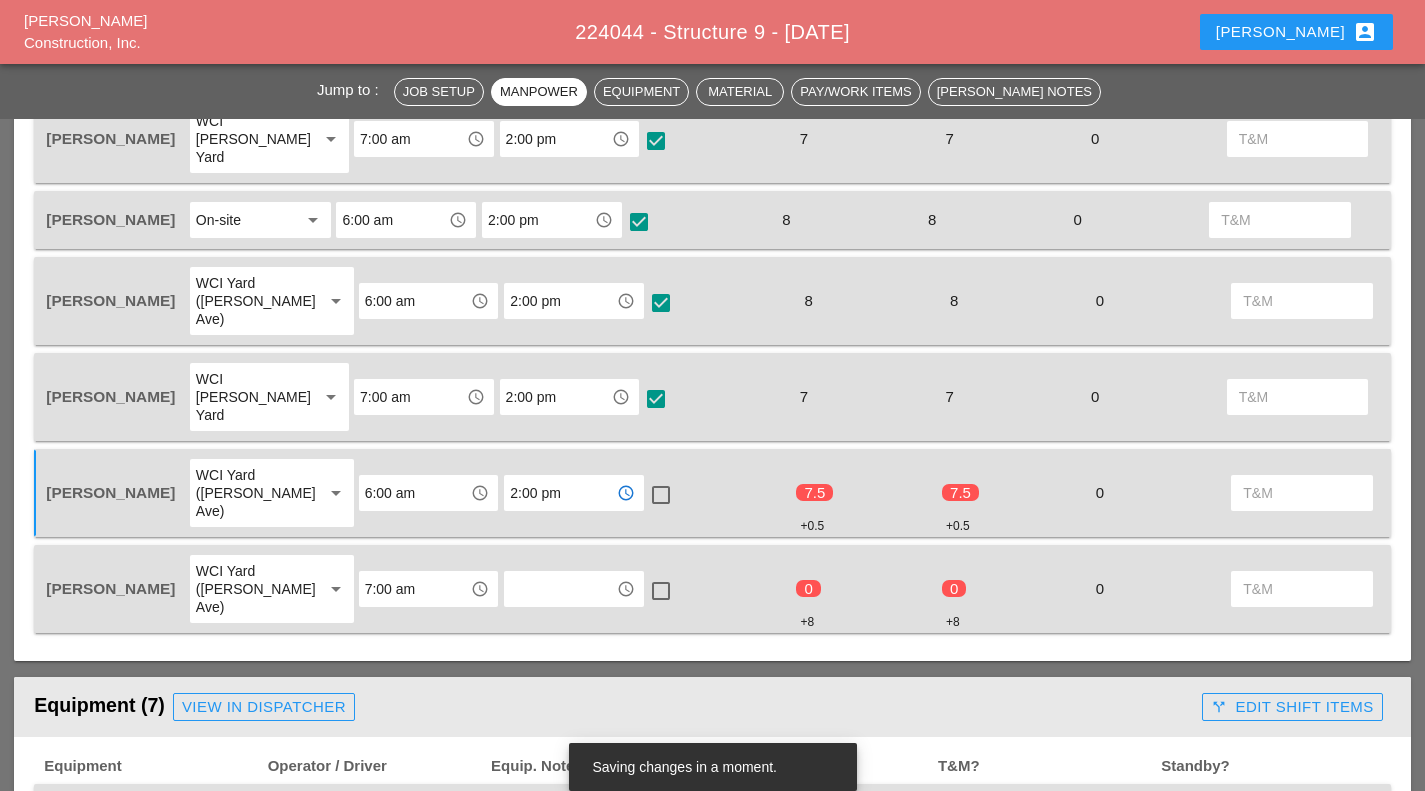 click at bounding box center (661, 495) 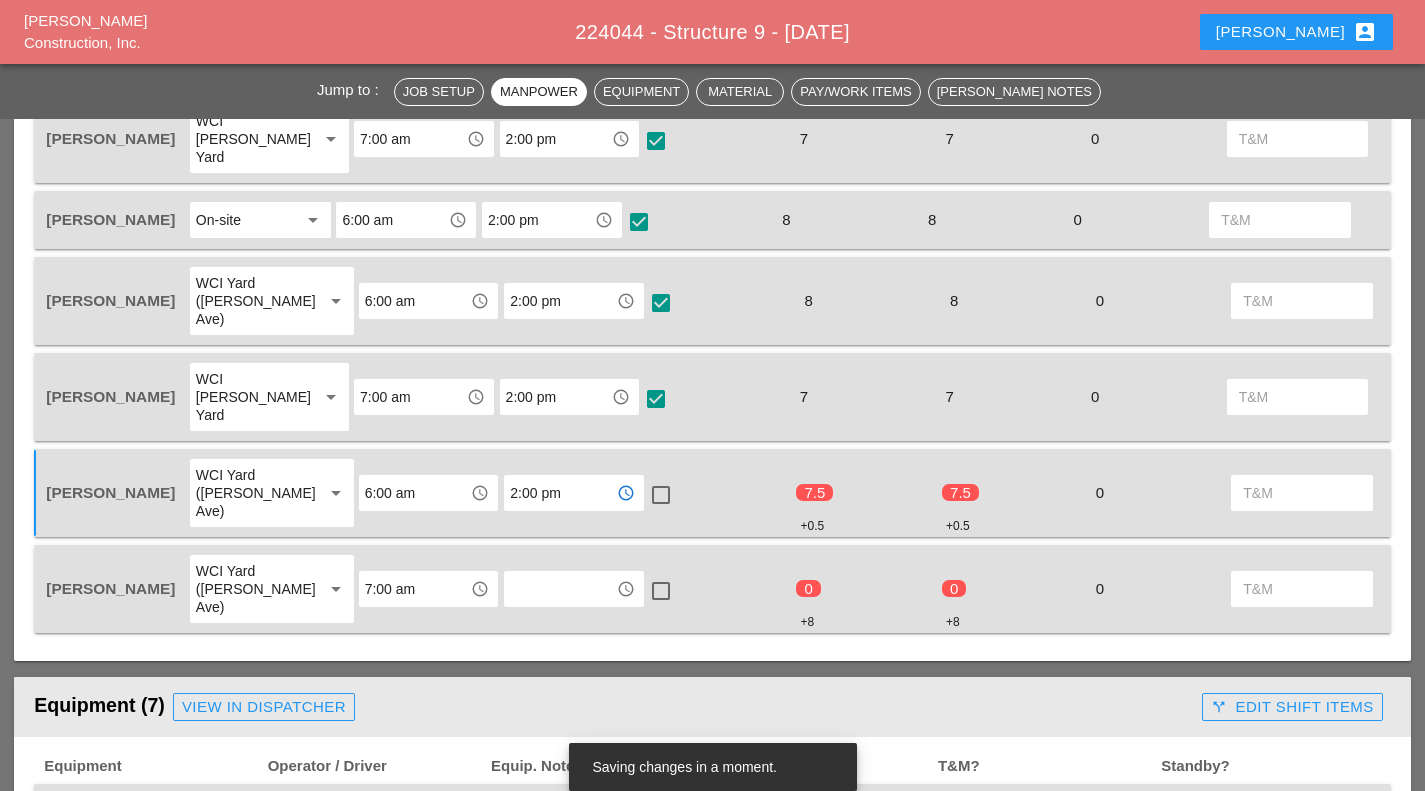 checkbox on "true" 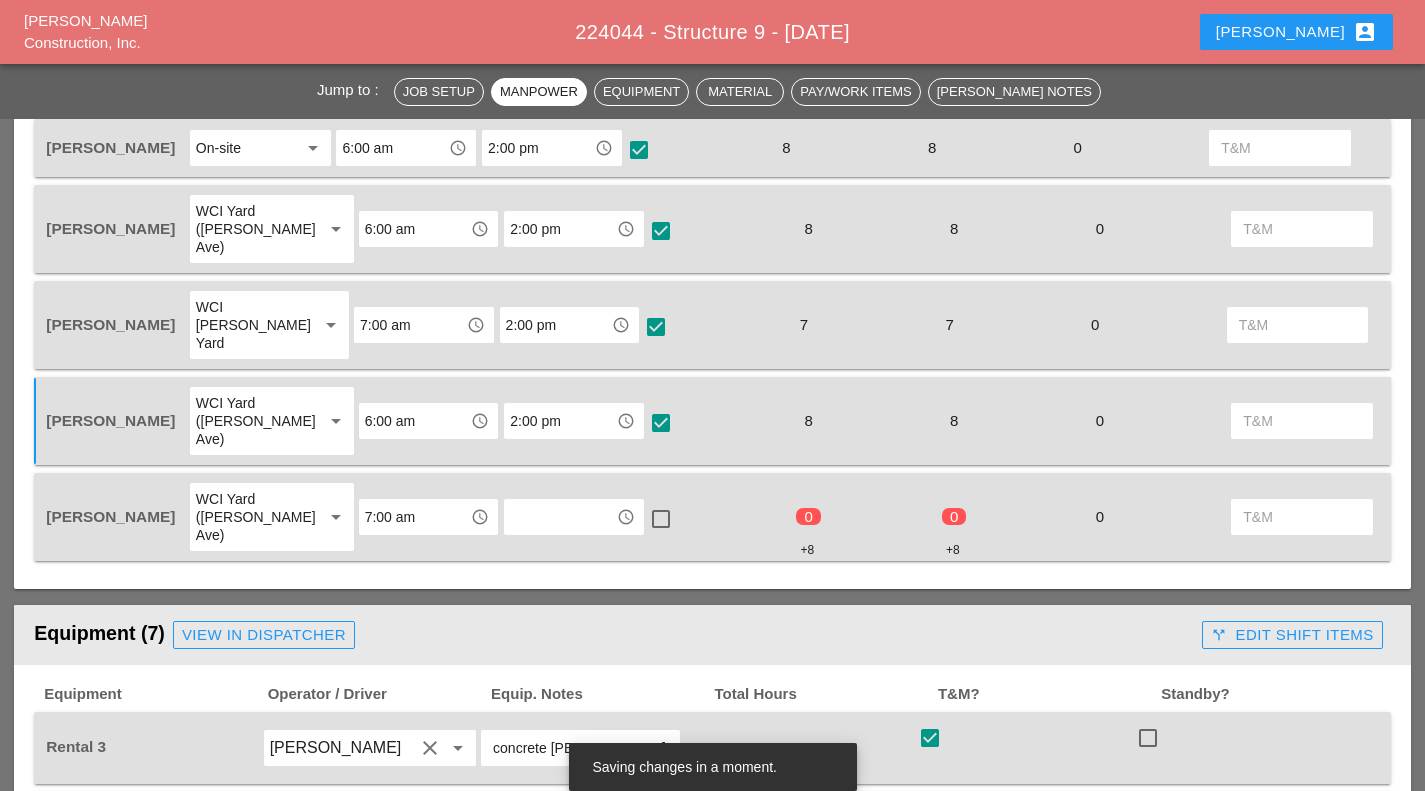 scroll, scrollTop: 1312, scrollLeft: 0, axis: vertical 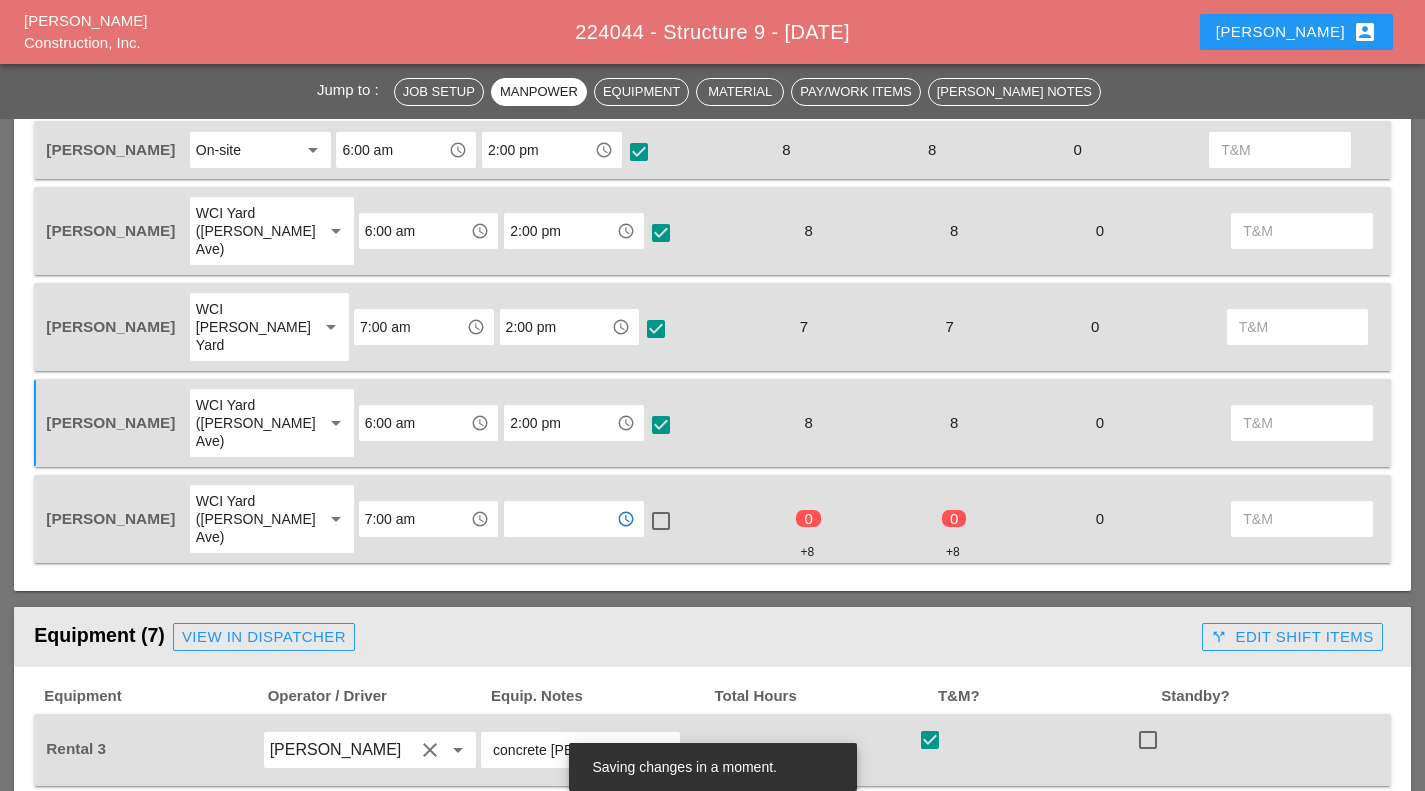 click at bounding box center [560, 519] 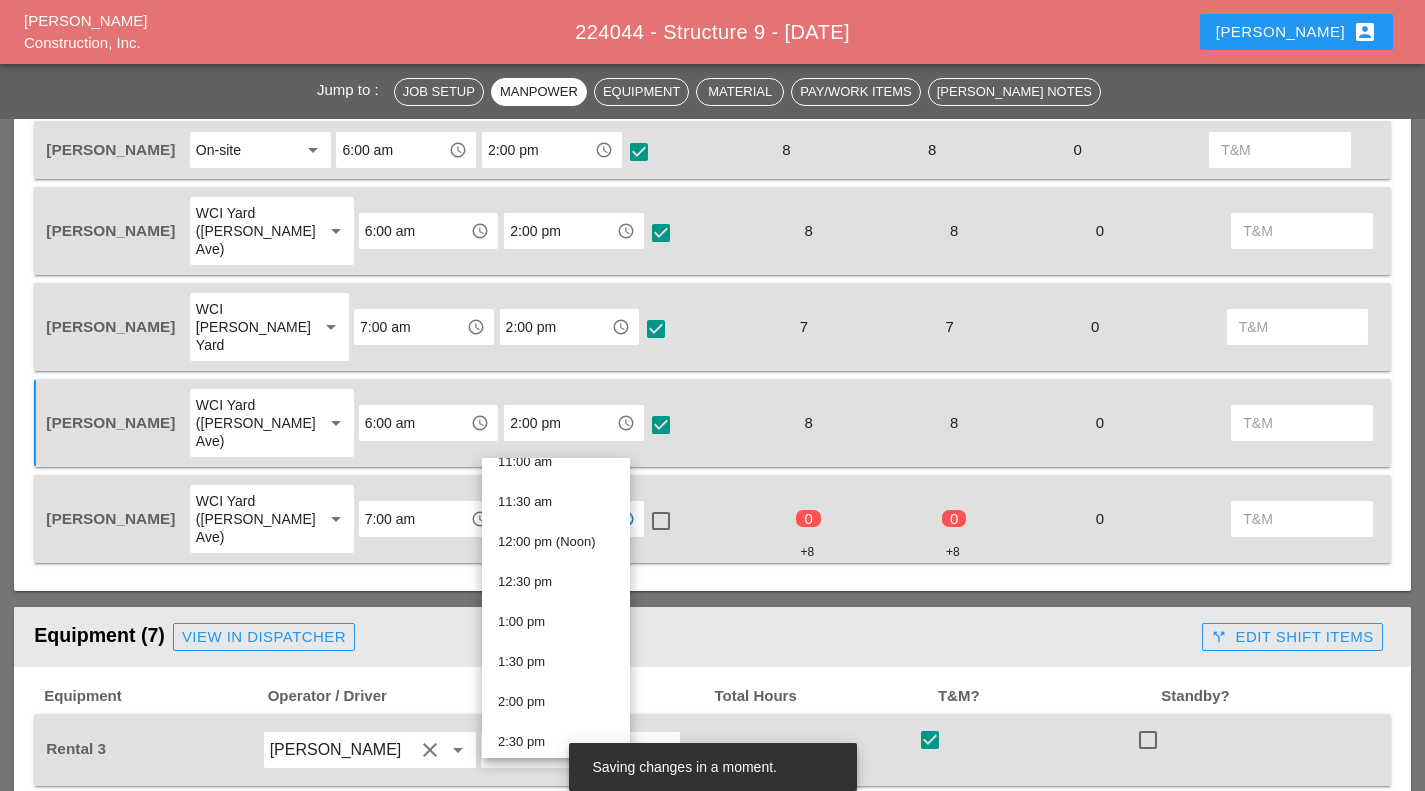 scroll, scrollTop: 901, scrollLeft: 0, axis: vertical 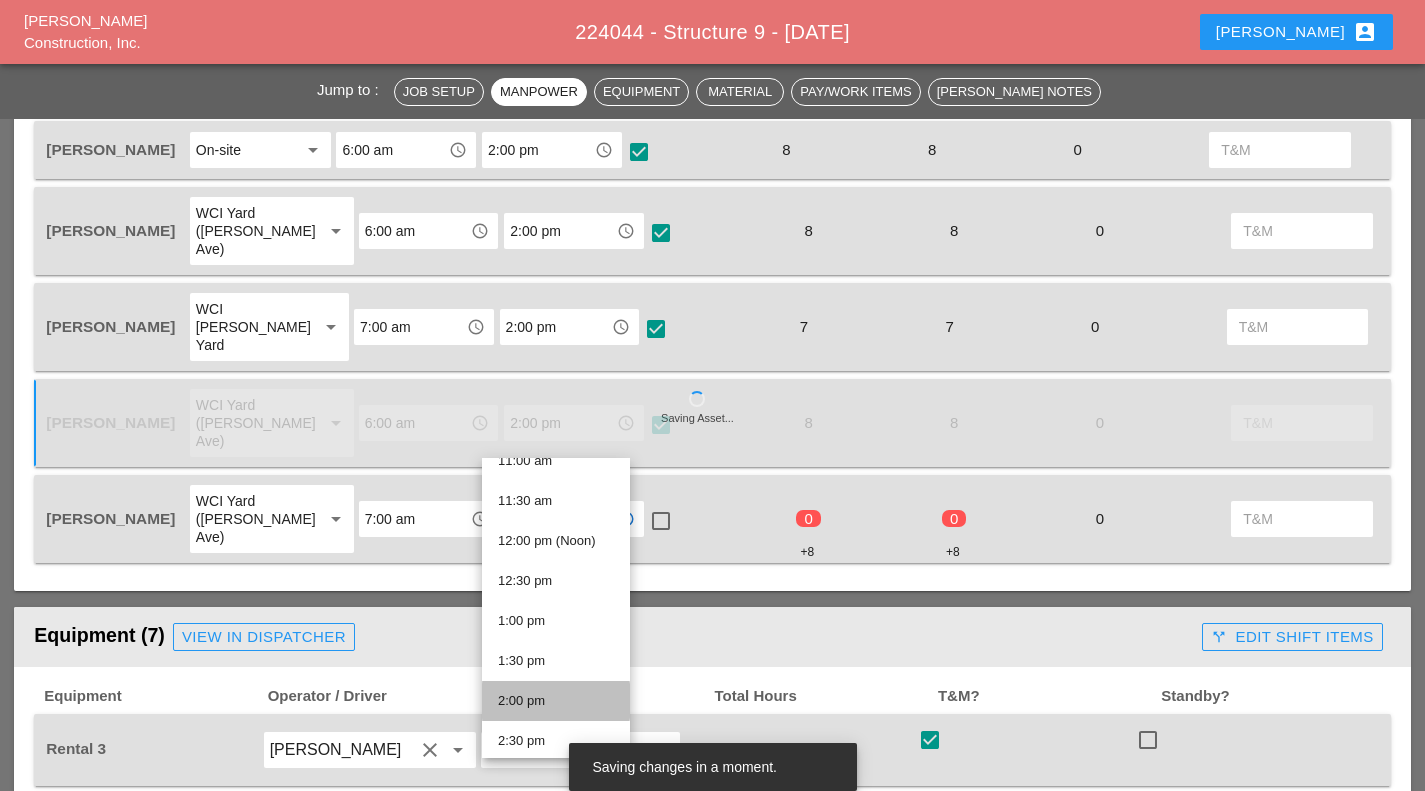 click on "2:00 pm" at bounding box center [556, 701] 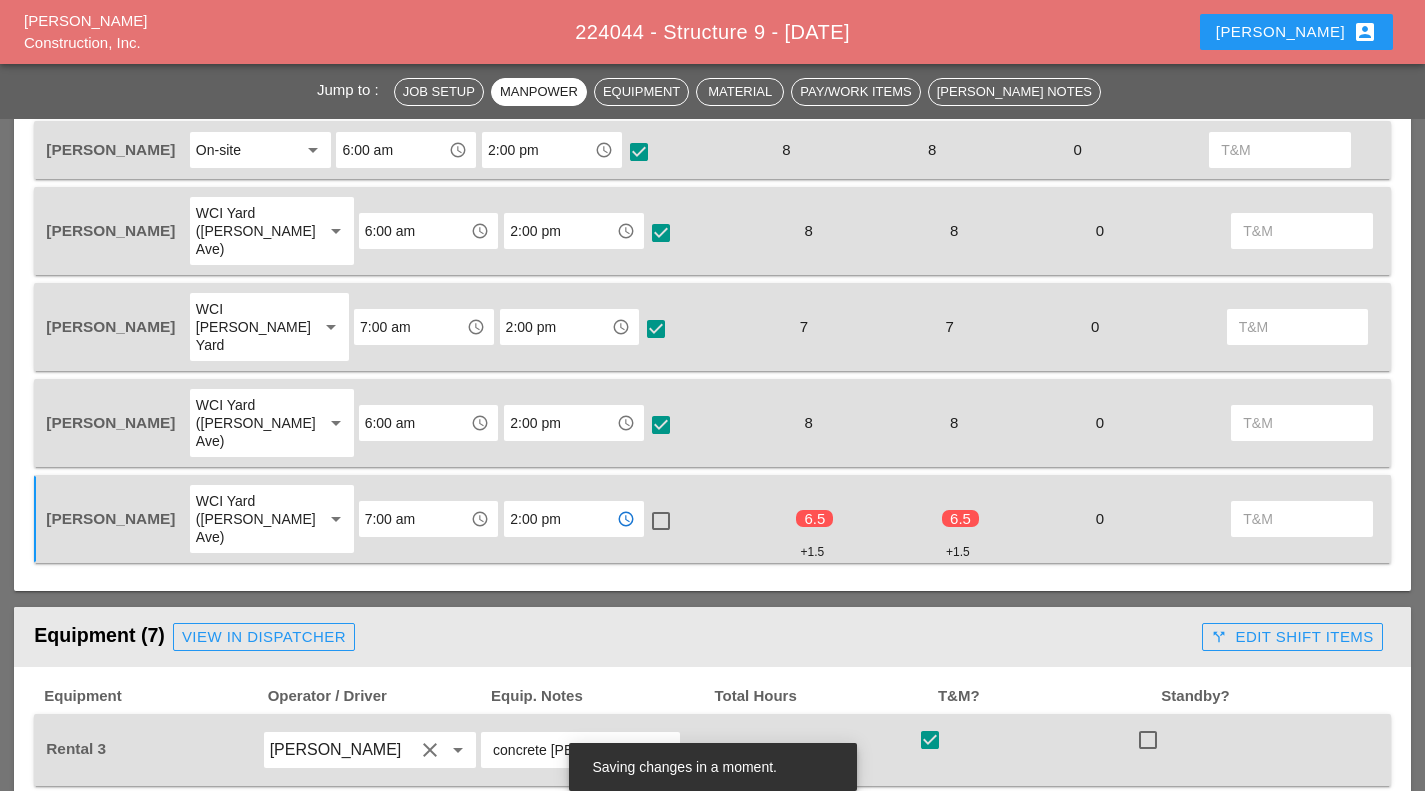click at bounding box center (661, 521) 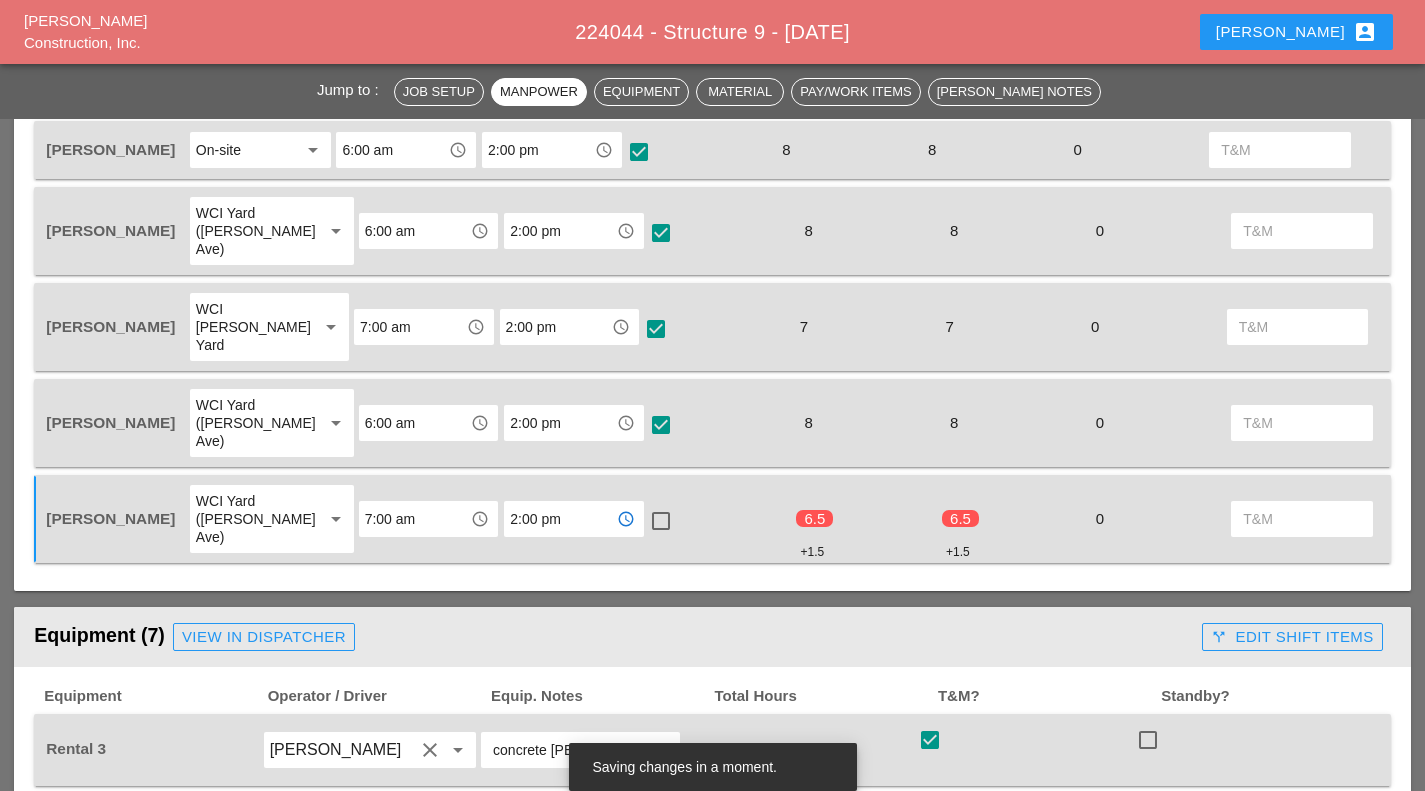 checkbox on "true" 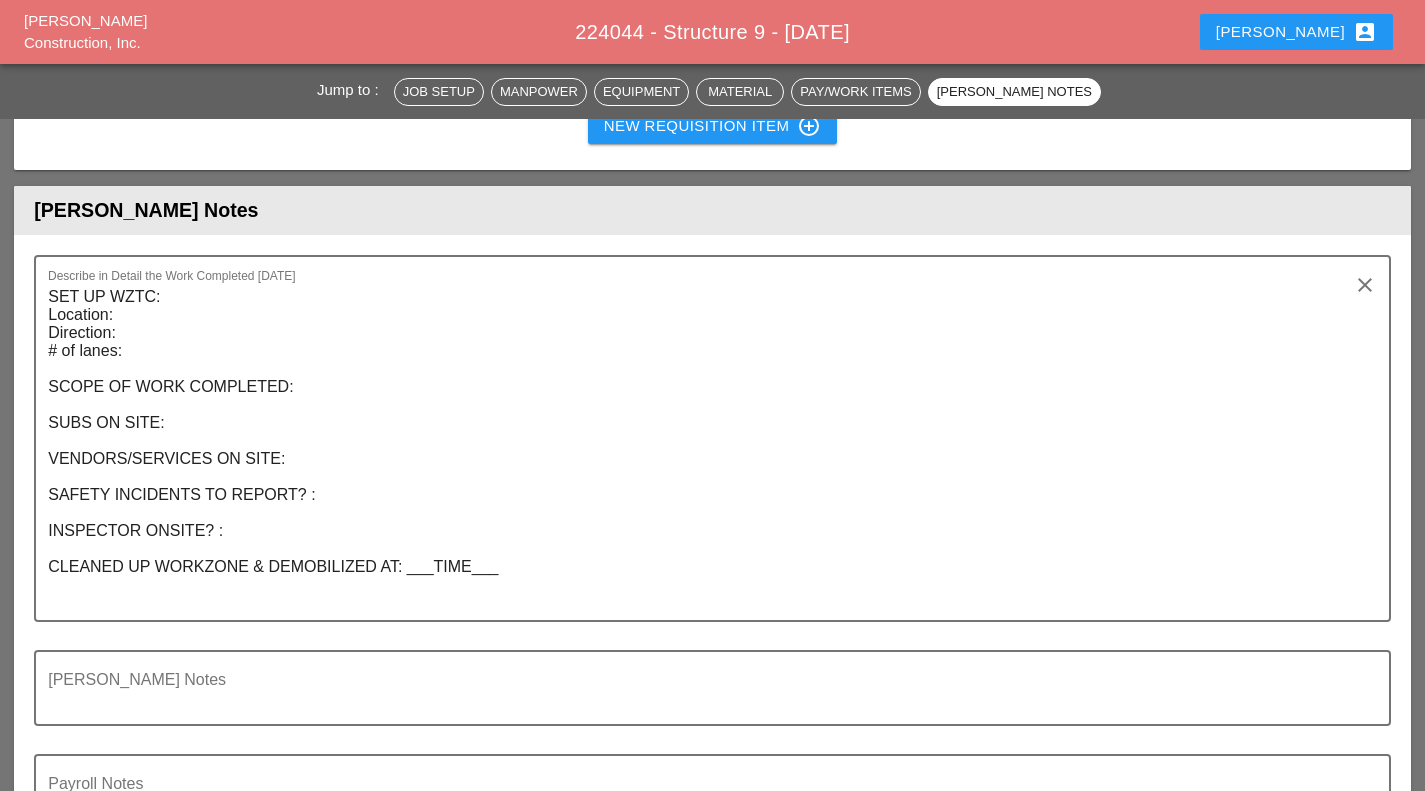 scroll, scrollTop: 3278, scrollLeft: 0, axis: vertical 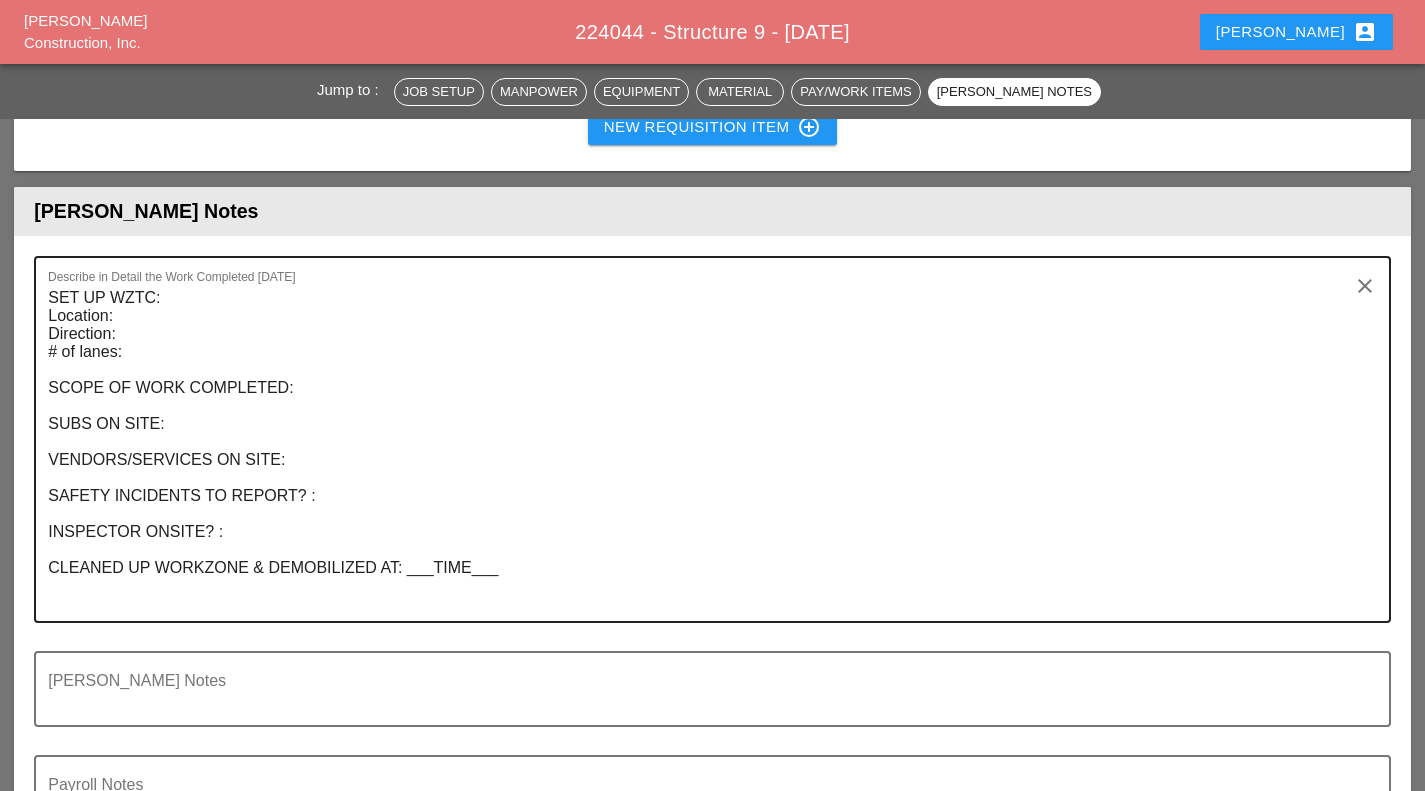 click on "SET UP WZTC:
Location:
Direction:
# of lanes:
SCOPE OF WORK COMPLETED:
SUBS ON SITE:
VENDORS/SERVICES ON SITE:
SAFETY INCIDENTS TO REPORT? :
INSPECTOR ONSITE? :
CLEANED UP WORKZONE & DEMOBILIZED AT: ___TIME___" at bounding box center (704, 451) 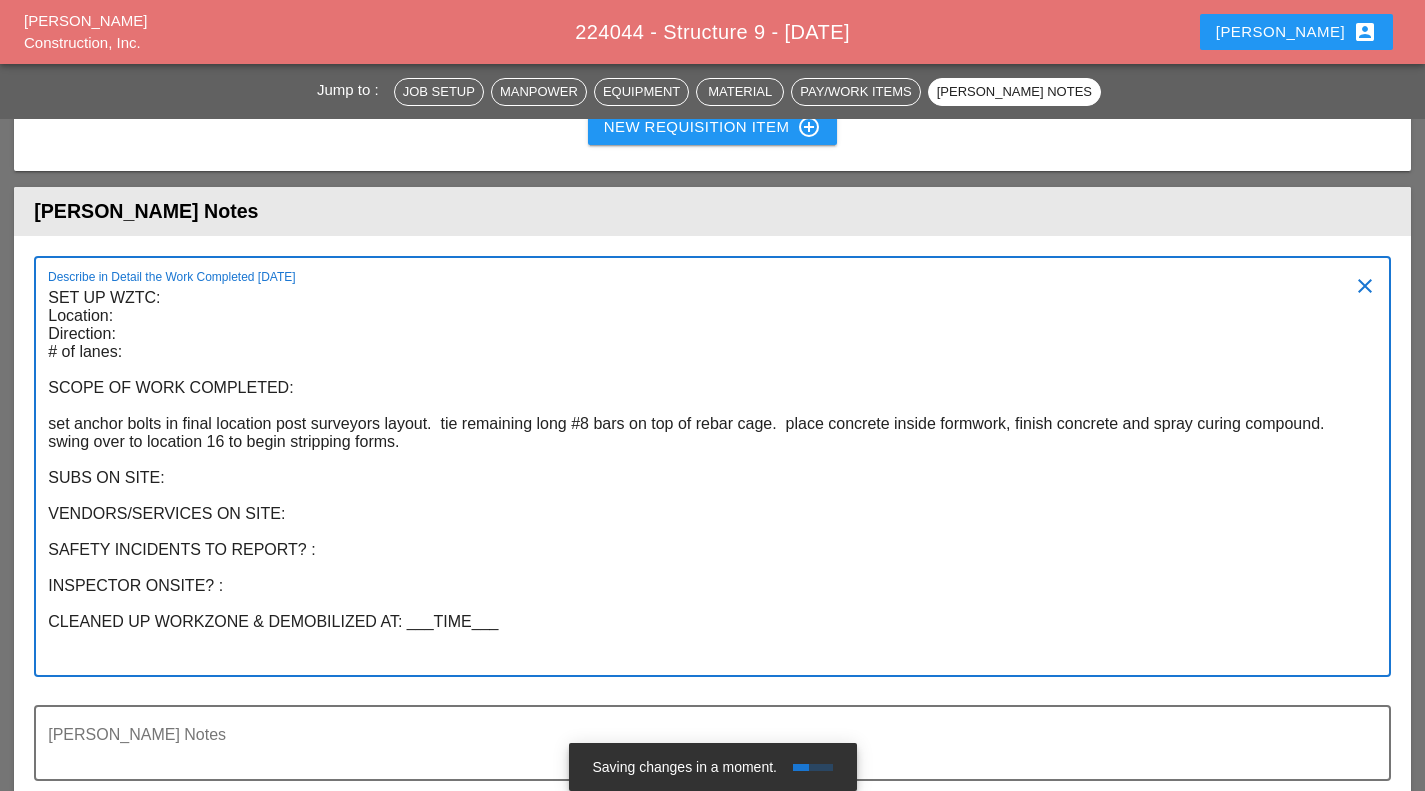 click on "SET UP WZTC:
Location:
Direction:
# of lanes:
SCOPE OF WORK COMPLETED:
set anchor bolts in final location post surveyors layout.  tie remaining long #8 bars on top of rebar cage.  place concrete inside formwork, finish concrete and spray curing compound.  swing over to location 16 to begin stripping forms.
SUBS ON SITE:
VENDORS/SERVICES ON SITE:
SAFETY INCIDENTS TO REPORT? :
INSPECTOR ONSITE? :
CLEANED UP WORKZONE & DEMOBILIZED AT: ___TIME___" at bounding box center [704, 478] 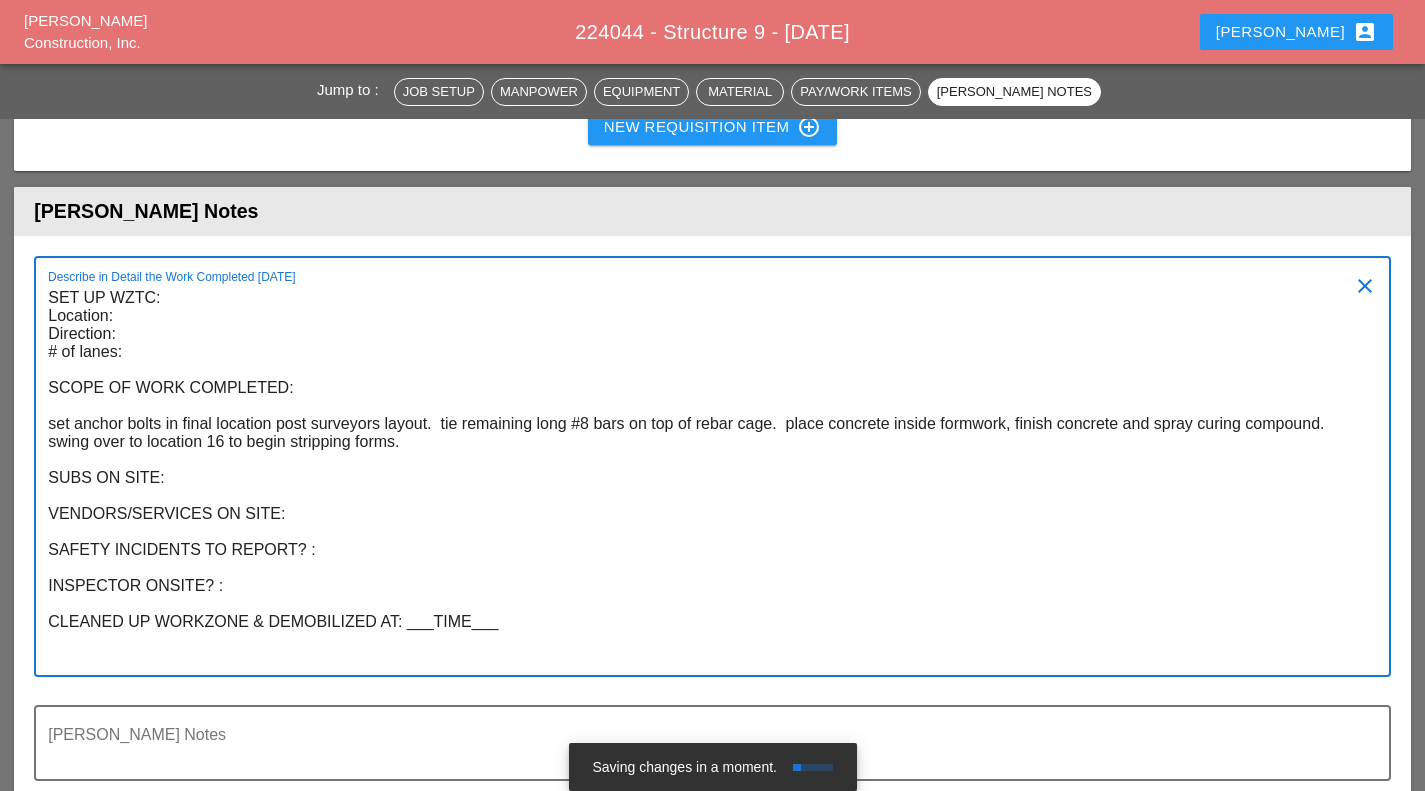 click on "SET UP WZTC:
Location:
Direction:
# of lanes:
SCOPE OF WORK COMPLETED:
set anchor bolts in final location post surveyors layout.  tie remaining long #8 bars on top of rebar cage.  place concrete inside formwork, finish concrete and spray curing compound.  swing over to location 16 to begin stripping forms.
SUBS ON SITE:
VENDORS/SERVICES ON SITE:
SAFETY INCIDENTS TO REPORT? :
INSPECTOR ONSITE? :
CLEANED UP WORKZONE & DEMOBILIZED AT: ___TIME___" at bounding box center (704, 478) 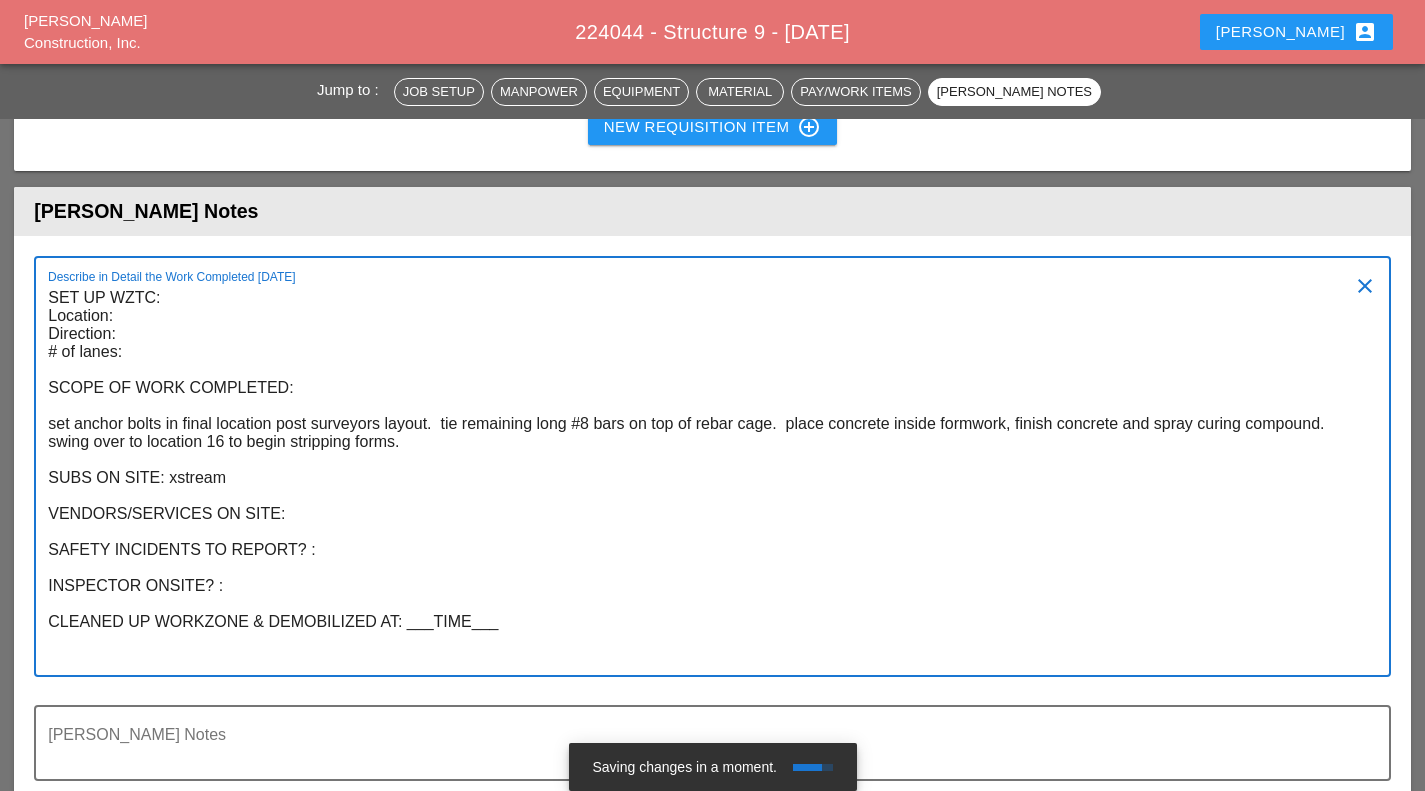 click on "SET UP WZTC:
Location:
Direction:
# of lanes:
SCOPE OF WORK COMPLETED:
set anchor bolts in final location post surveyors layout.  tie remaining long #8 bars on top of rebar cage.  place concrete inside formwork, finish concrete and spray curing compound.  swing over to location 16 to begin stripping forms.
SUBS ON SITE: xstream
VENDORS/SERVICES ON SITE:
SAFETY INCIDENTS TO REPORT? :
INSPECTOR ONSITE? :
CLEANED UP WORKZONE & DEMOBILIZED AT: ___TIME___" at bounding box center [704, 478] 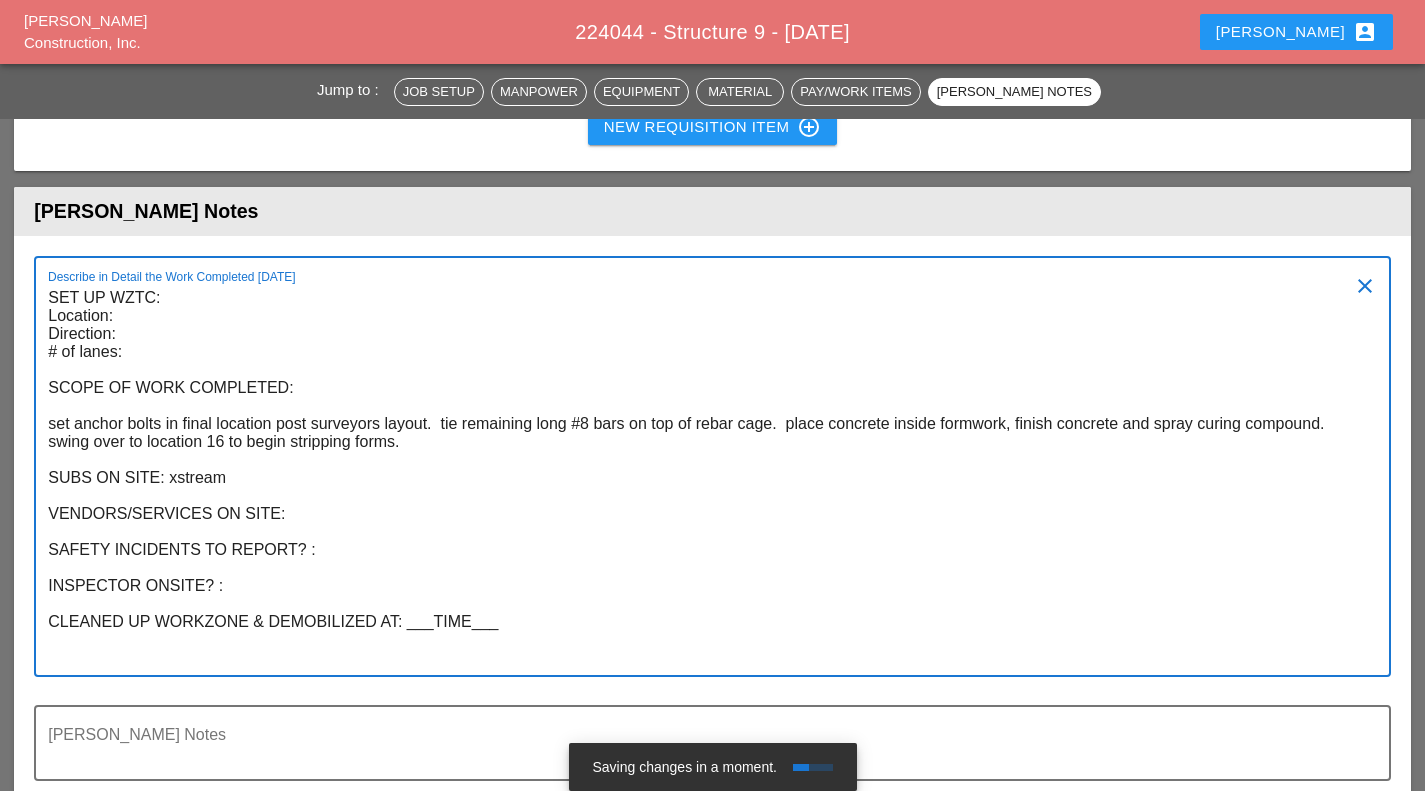 click on "SET UP WZTC:
Location:
Direction:
# of lanes:
SCOPE OF WORK COMPLETED:
set anchor bolts in final location post surveyors layout.  tie remaining long #8 bars on top of rebar cage.  place concrete inside formwork, finish concrete and spray curing compound.  swing over to location 16 to begin stripping forms.
SUBS ON SITE: xstream
VENDORS/SERVICES ON SITE:
SAFETY INCIDENTS TO REPORT? :
INSPECTOR ONSITE? :
CLEANED UP WORKZONE & DEMOBILIZED AT: ___TIME___" at bounding box center [704, 478] 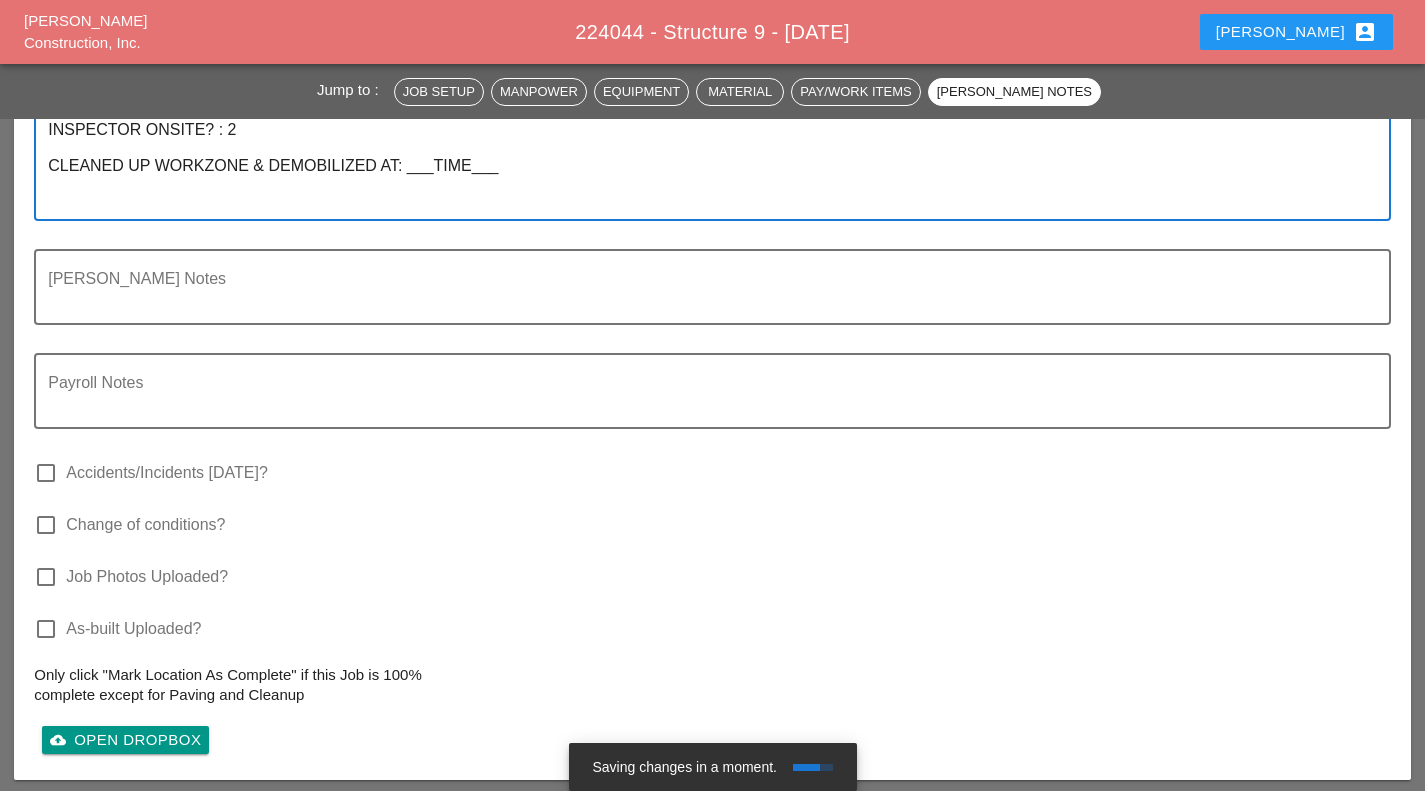 scroll, scrollTop: 3737, scrollLeft: 0, axis: vertical 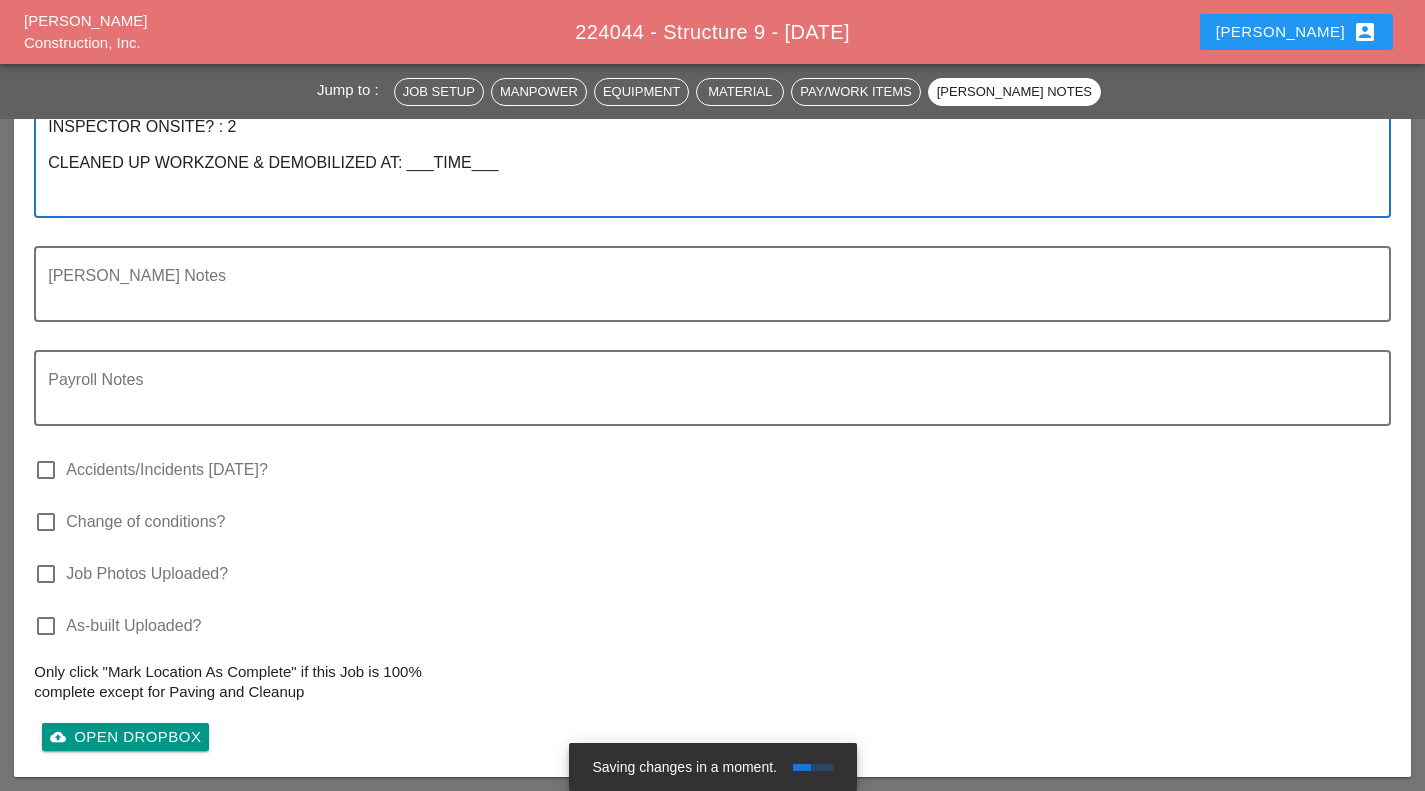 type on "SET UP WZTC:
Location:
Direction:
# of lanes:
SCOPE OF WORK COMPLETED:
set anchor bolts in final location post surveyors layout.  tie remaining long #8 bars on top of rebar cage.  place concrete inside formwork, finish concrete and spray curing compound.  swing over to location 16 to begin stripping forms.
SUBS ON SITE: xstream
VENDORS/SERVICES ON SITE:
SAFETY INCIDENTS TO REPORT? : none
INSPECTOR ONSITE? : 2
CLEANED UP WORKZONE & DEMOBILIZED AT: ___TIME___" 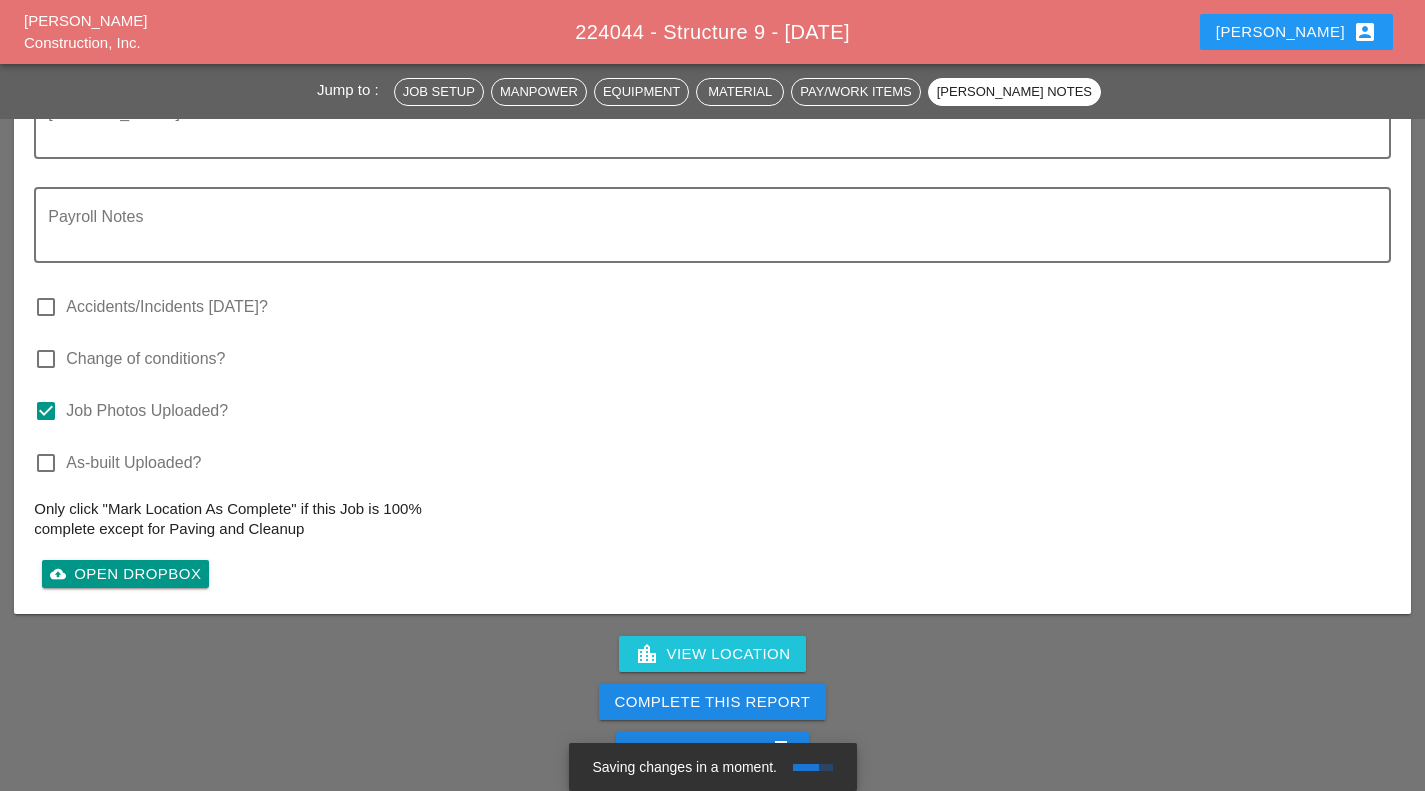 scroll, scrollTop: 3913, scrollLeft: 0, axis: vertical 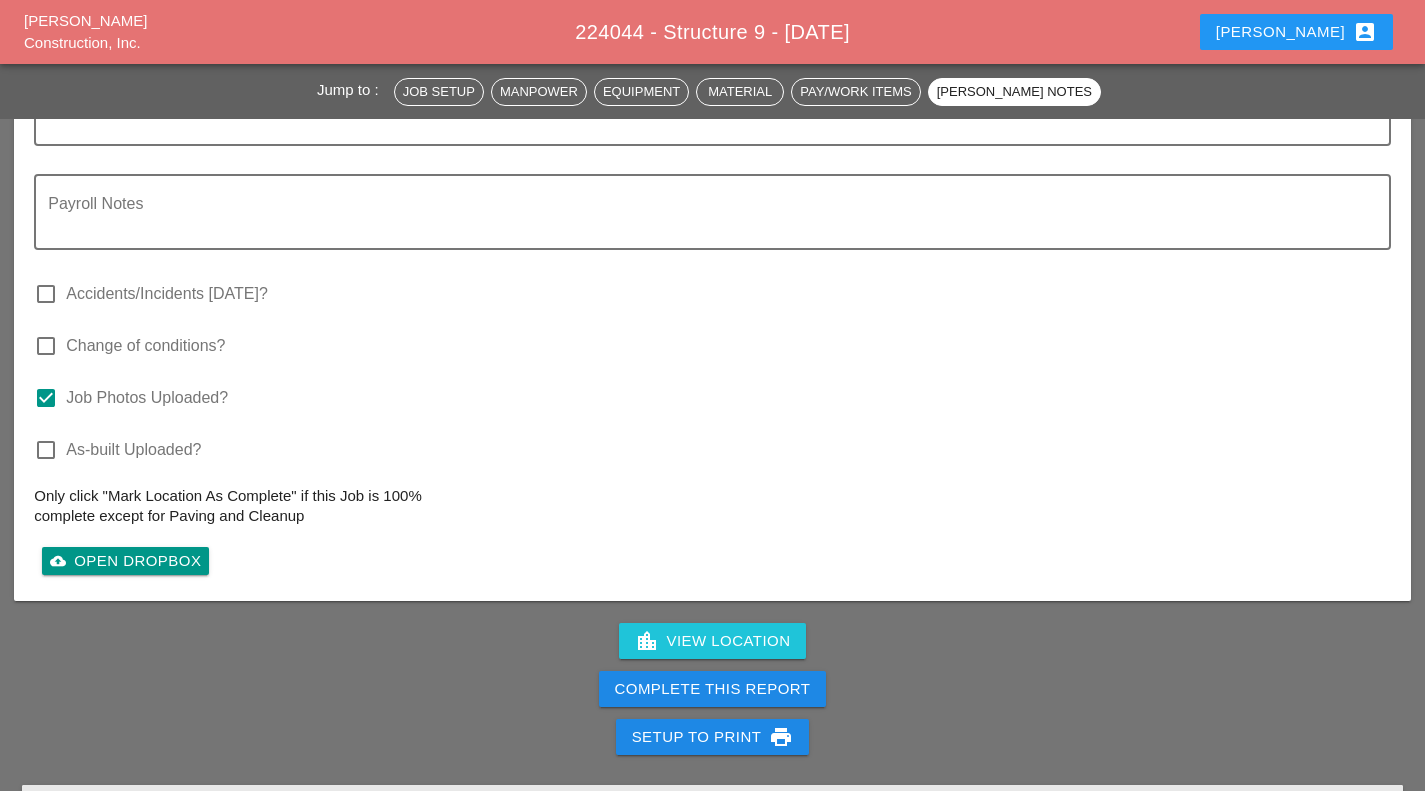 click on "Complete This Report" at bounding box center [713, 689] 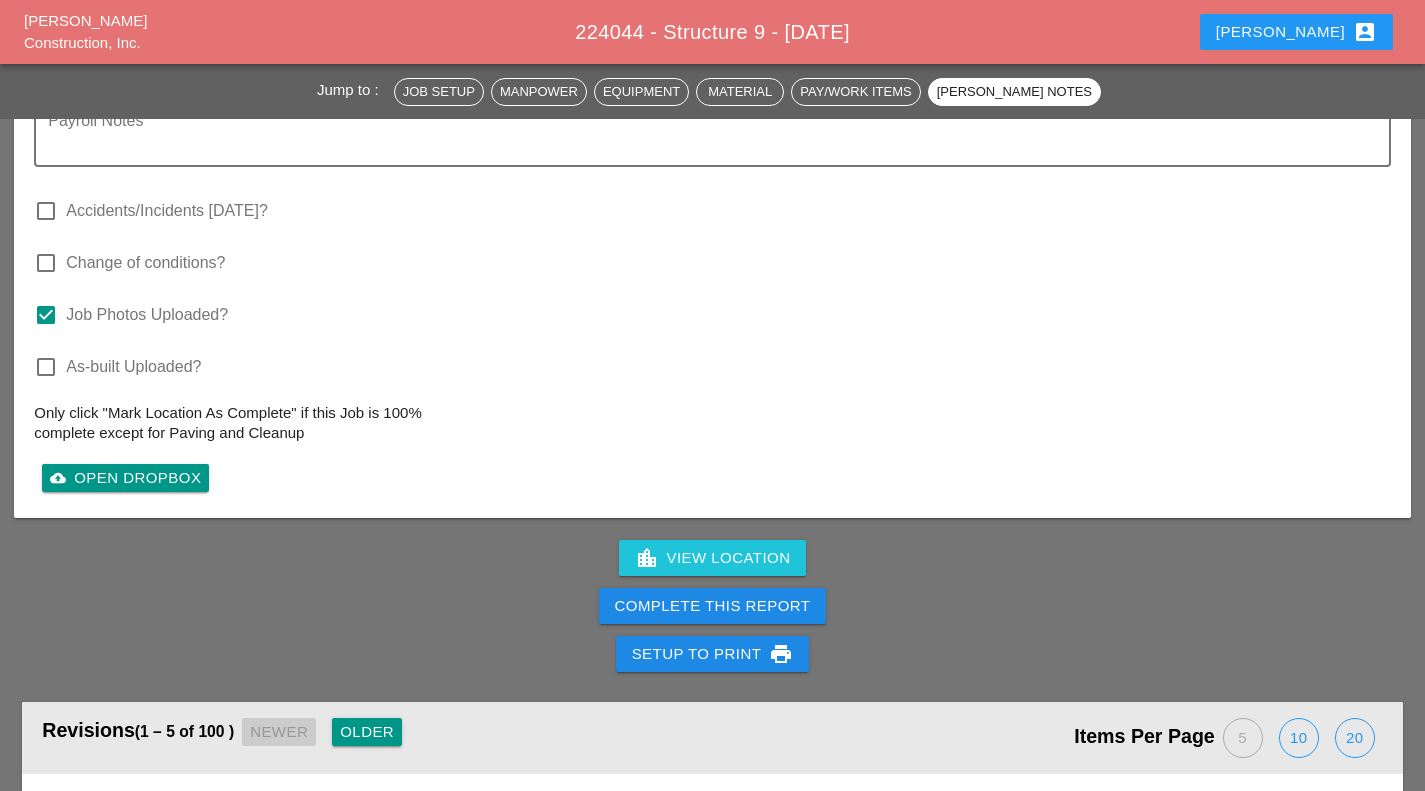 scroll, scrollTop: 3987, scrollLeft: 0, axis: vertical 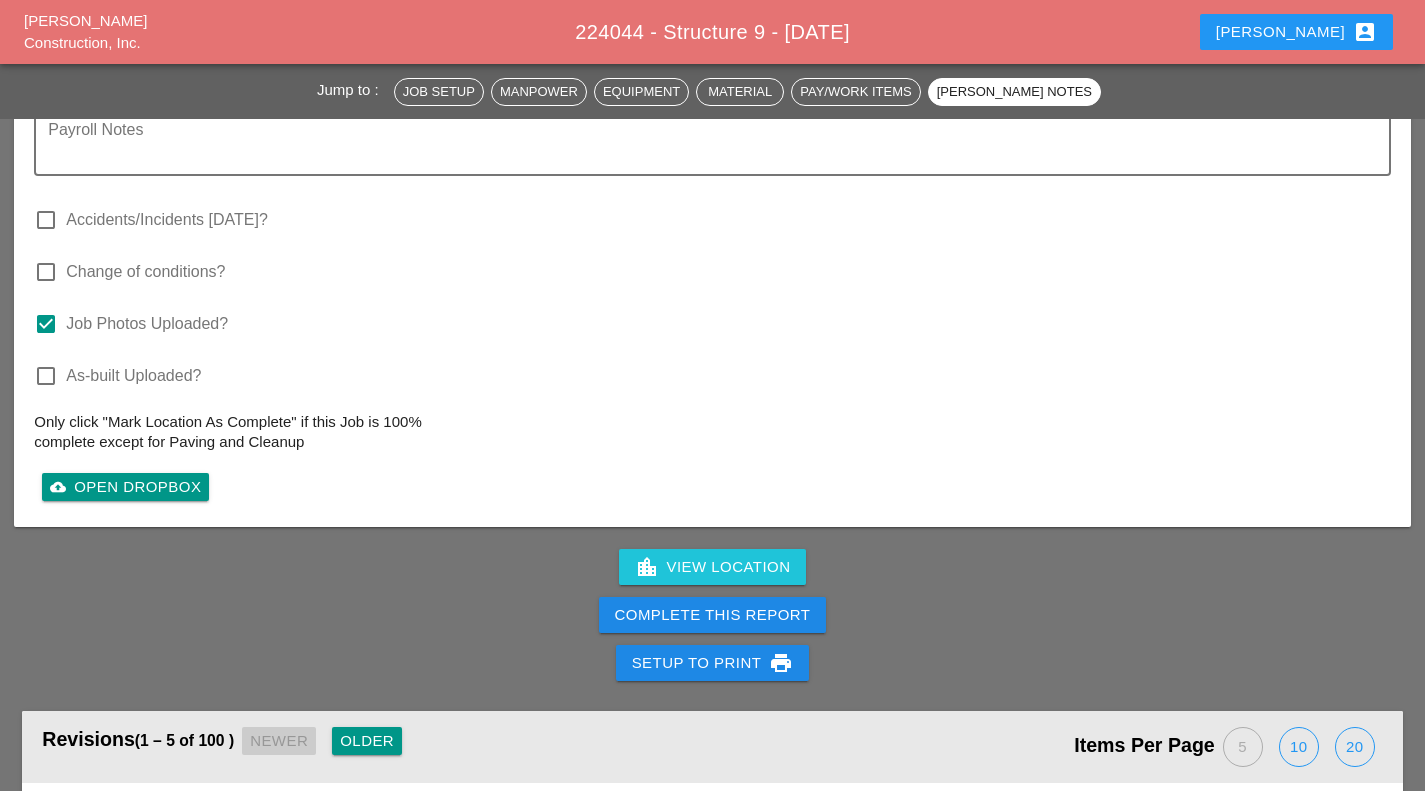 click on "Complete This Report" at bounding box center [713, 615] 